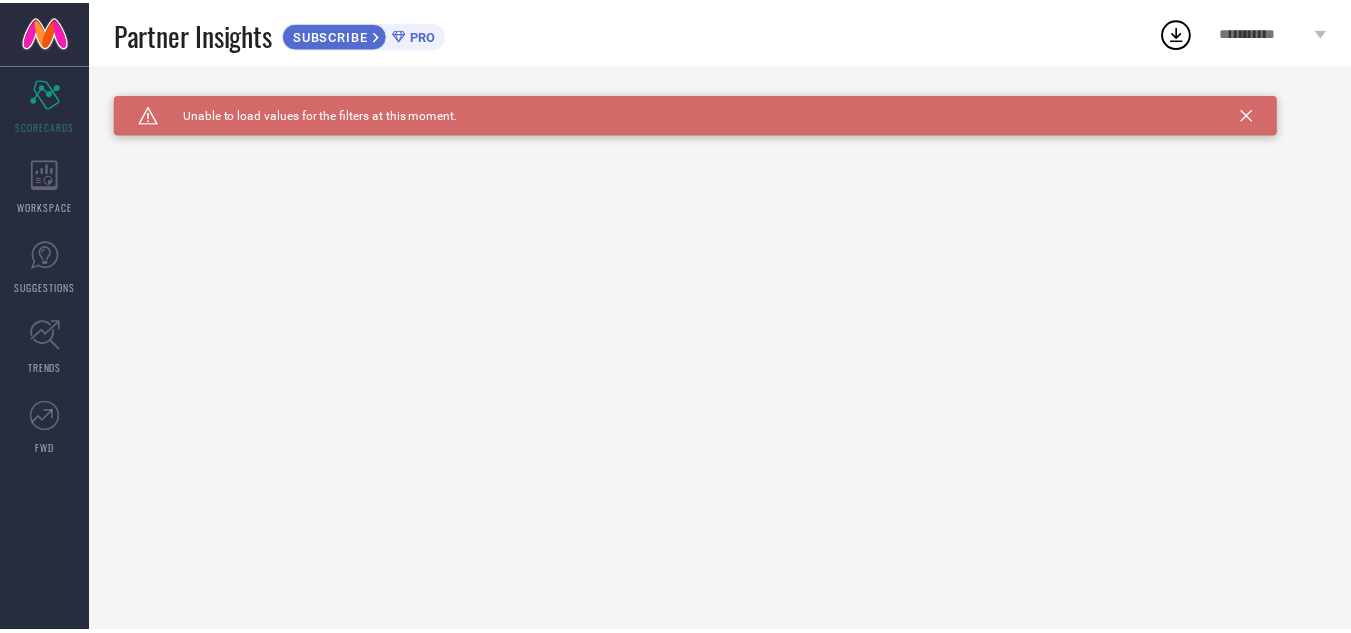 scroll, scrollTop: 0, scrollLeft: 0, axis: both 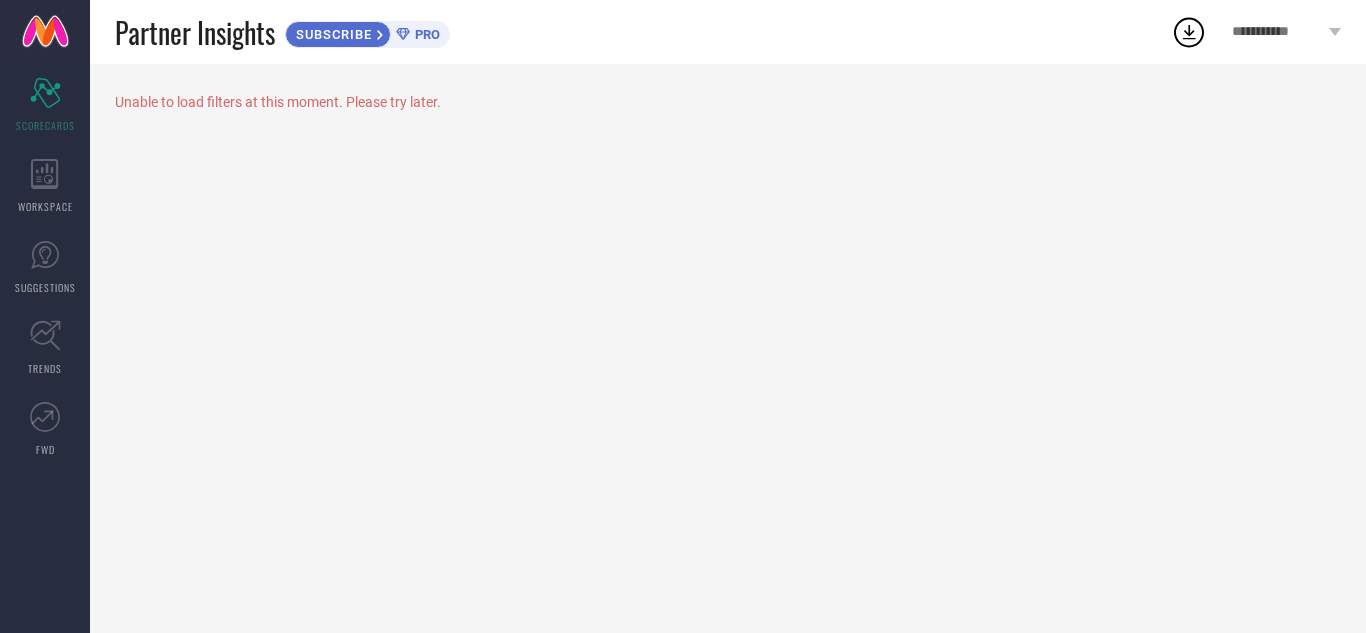 click on "**********" at bounding box center [1286, 32] 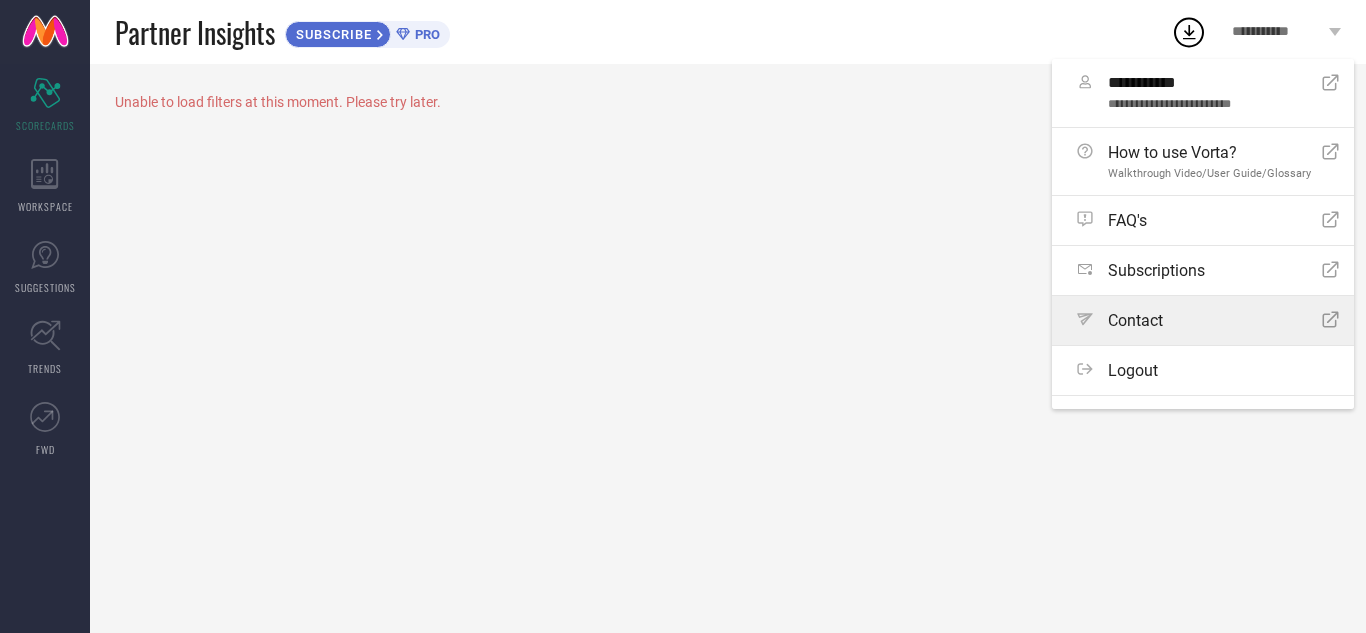 click on "Contact" at bounding box center (1135, 320) 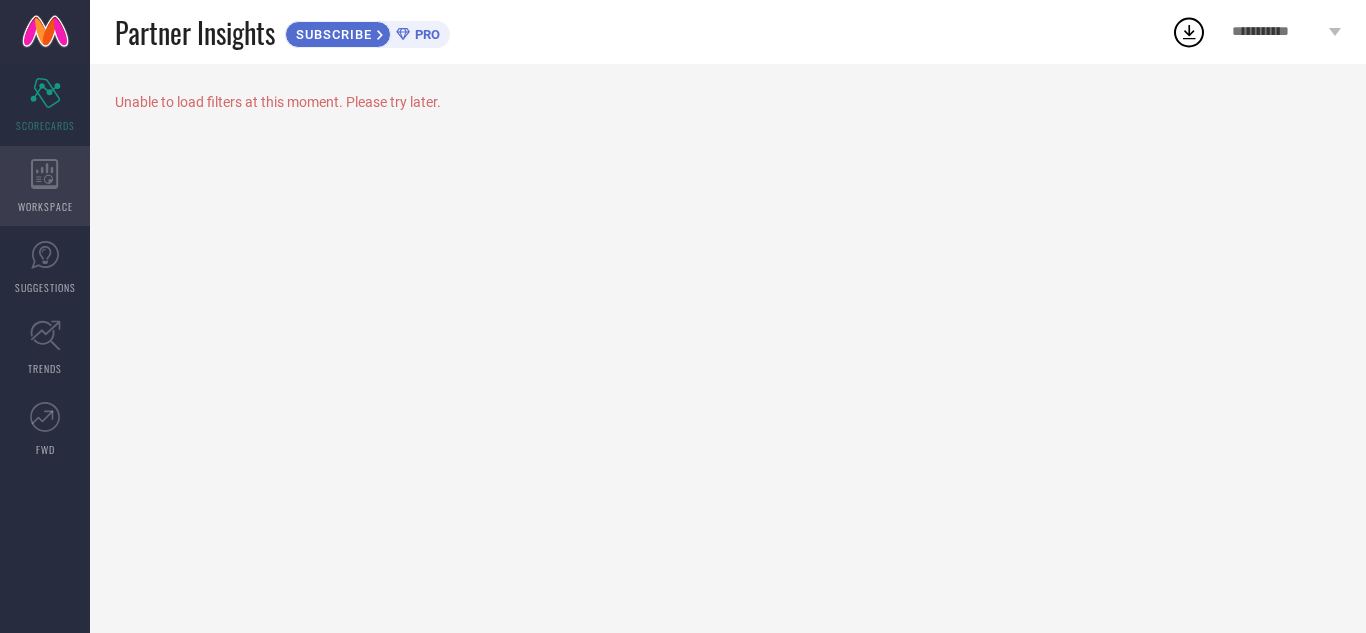 click 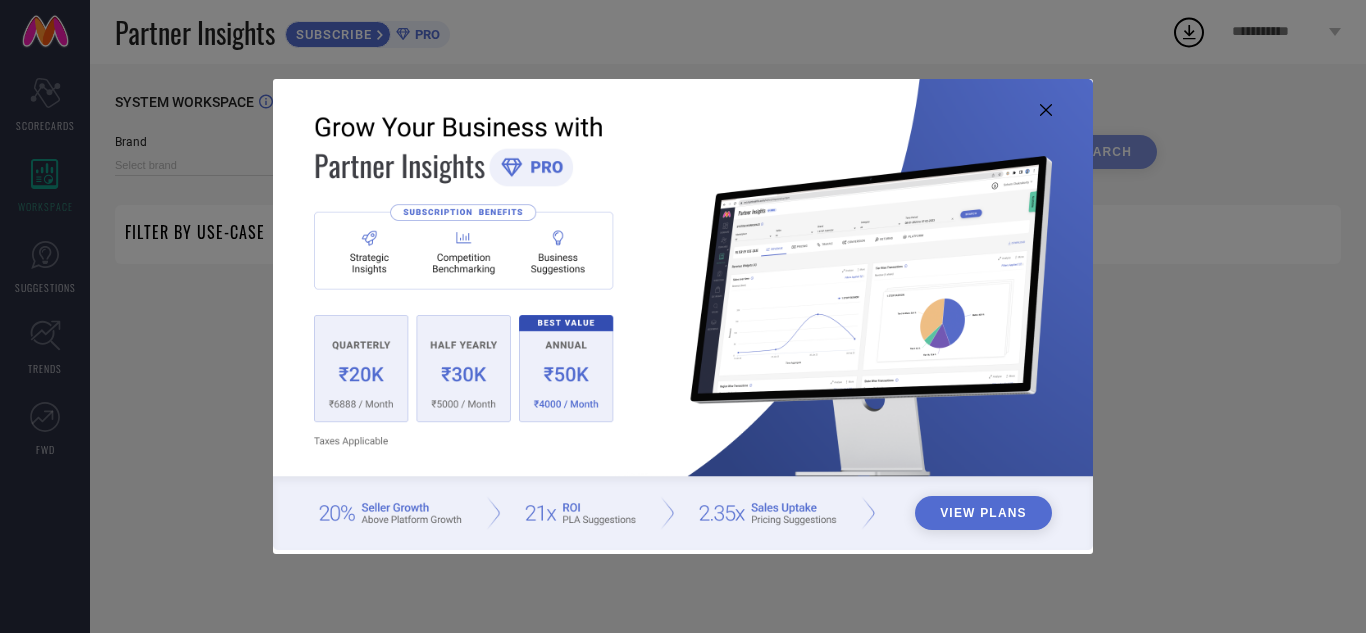 type on "1 STOP FASHION" 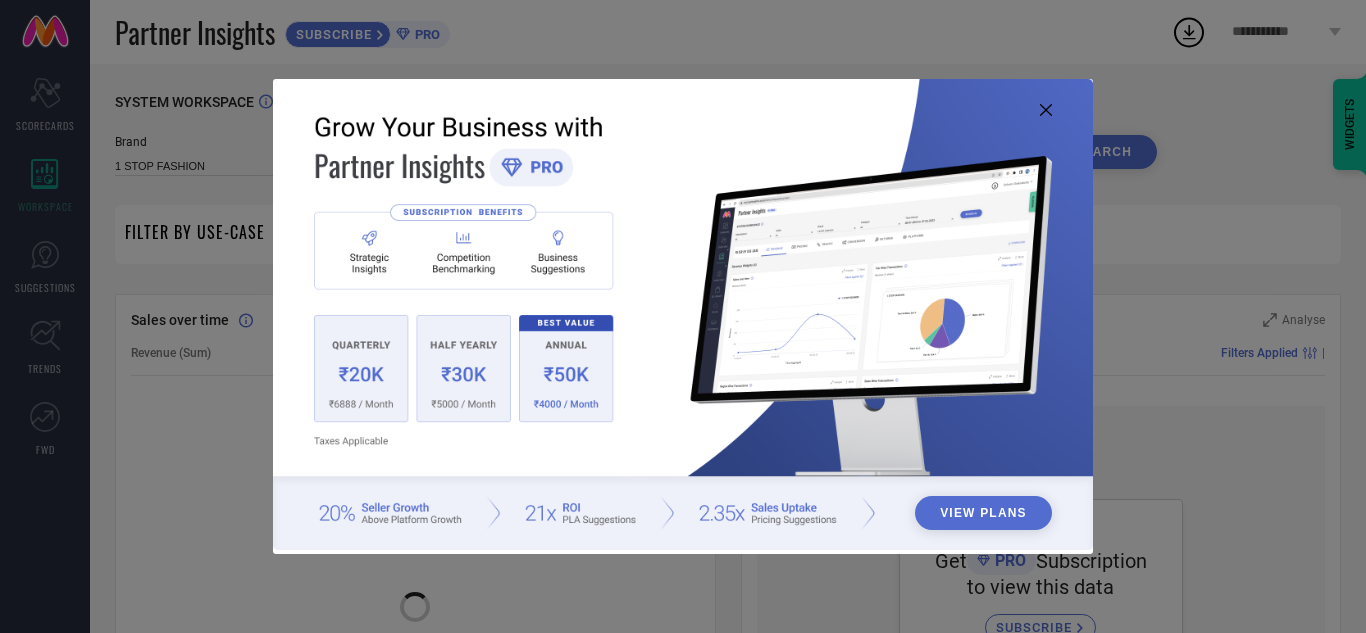 click at bounding box center [683, 314] 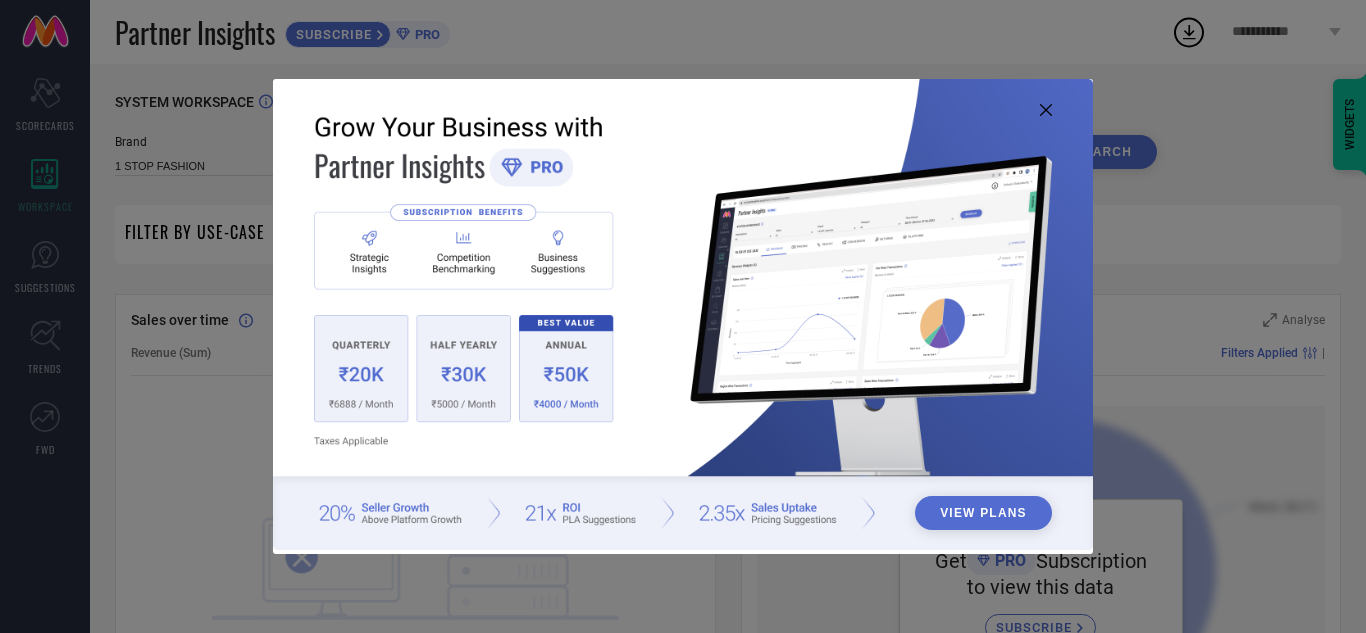 click 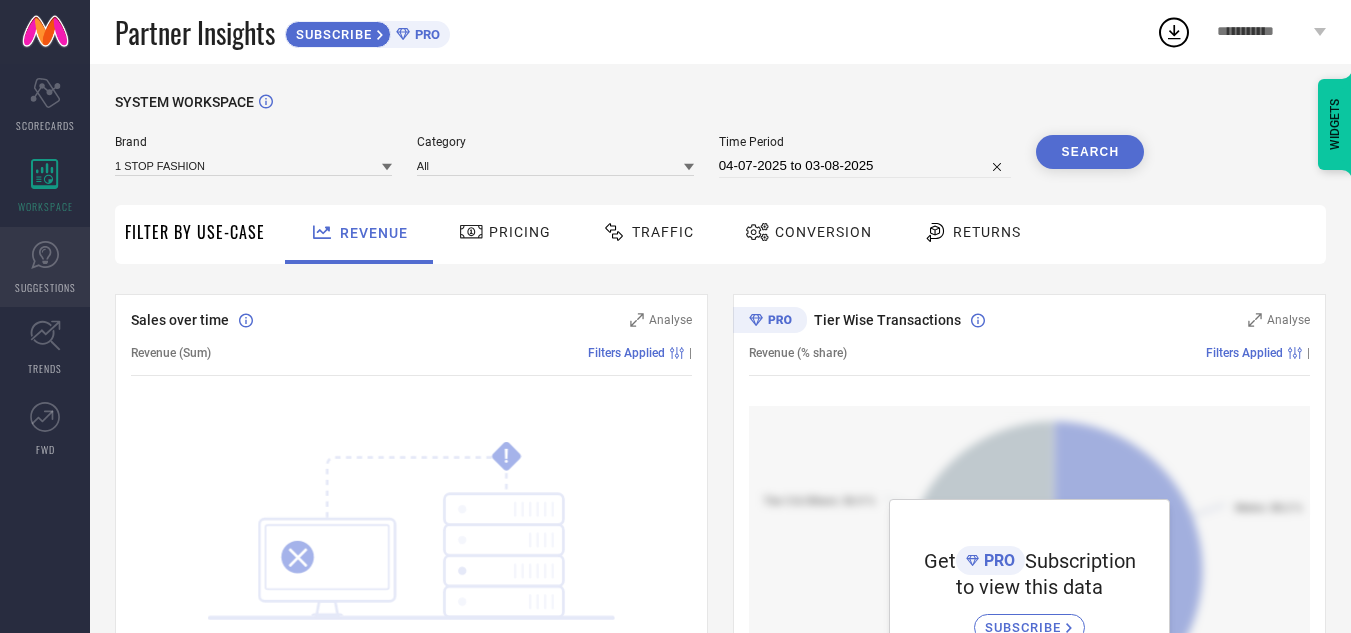 click 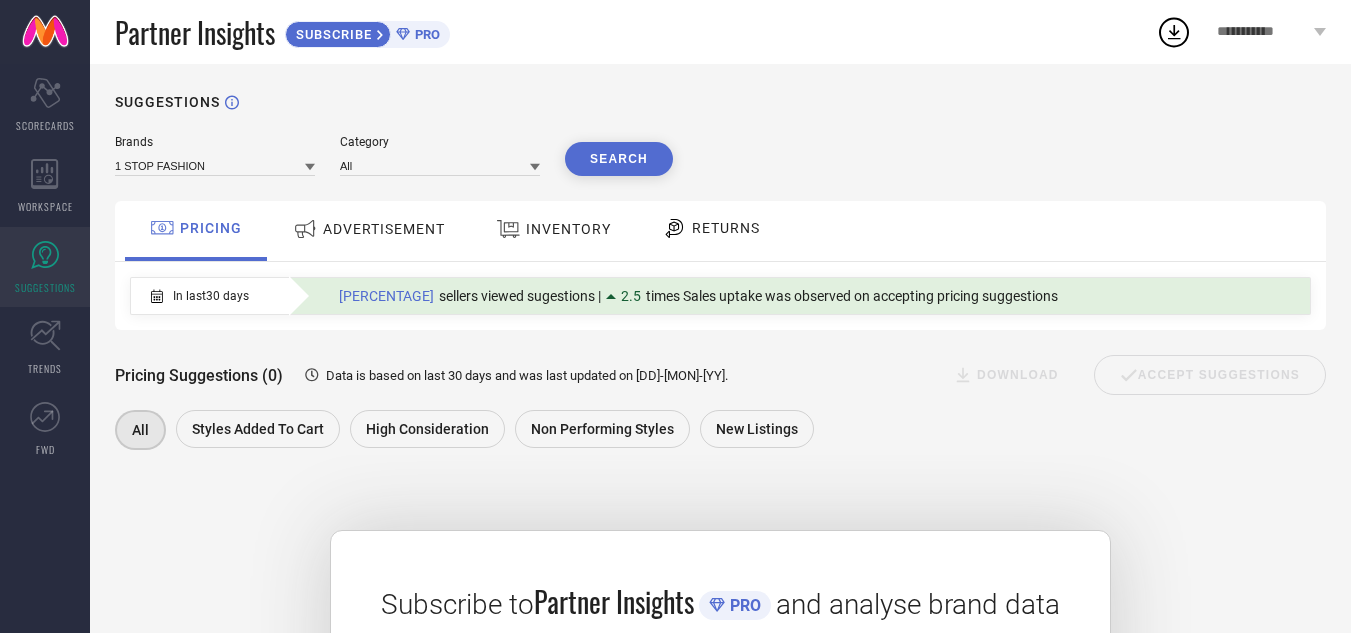 click on "ADVERTISEMENT" at bounding box center [369, 229] 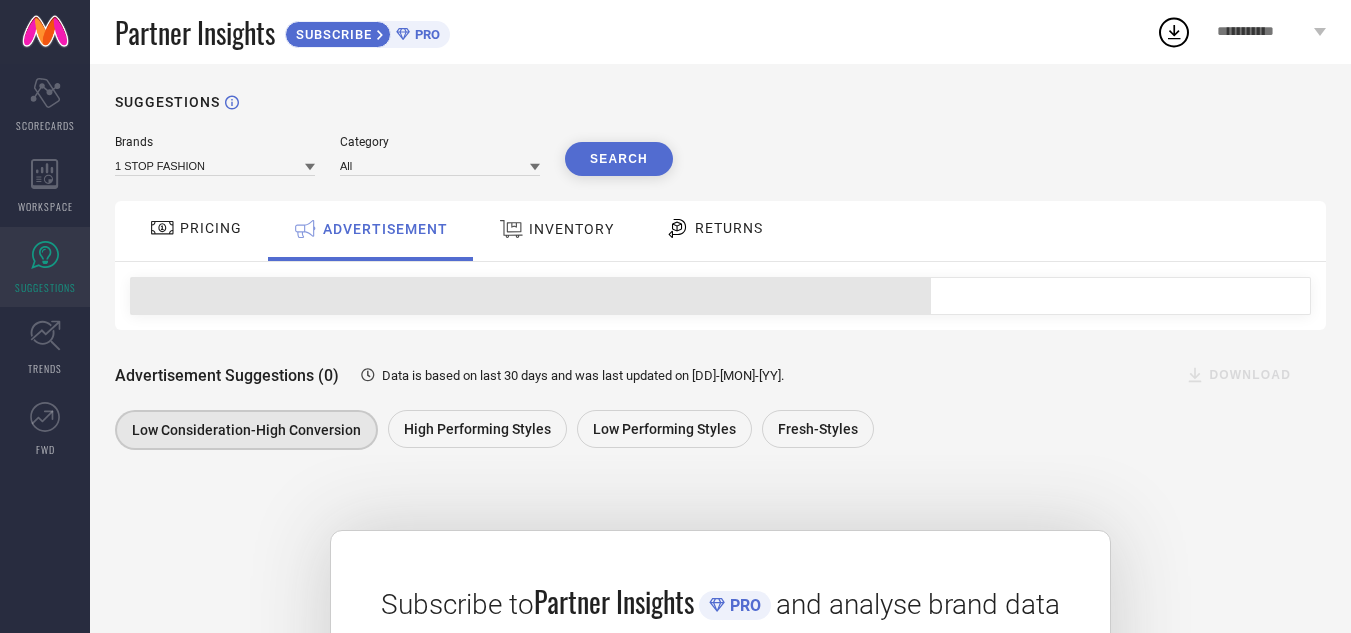 click on "INVENTORY" at bounding box center (571, 229) 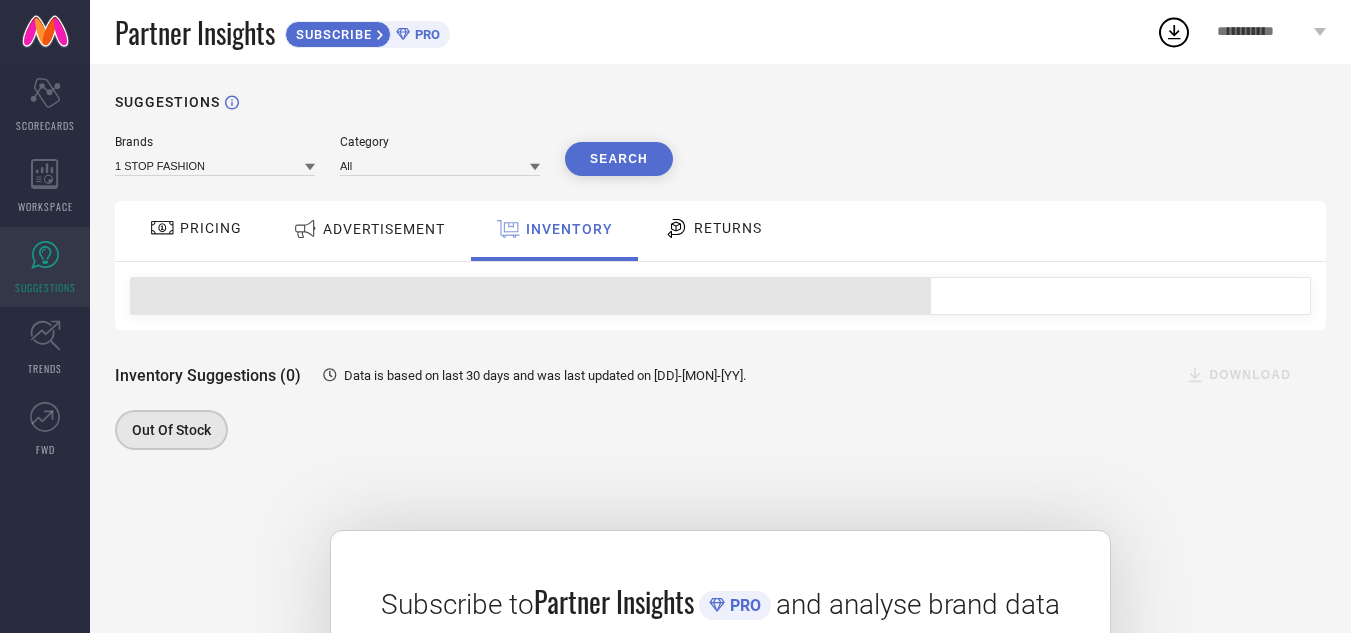 click on "RETURNS" at bounding box center (713, 228) 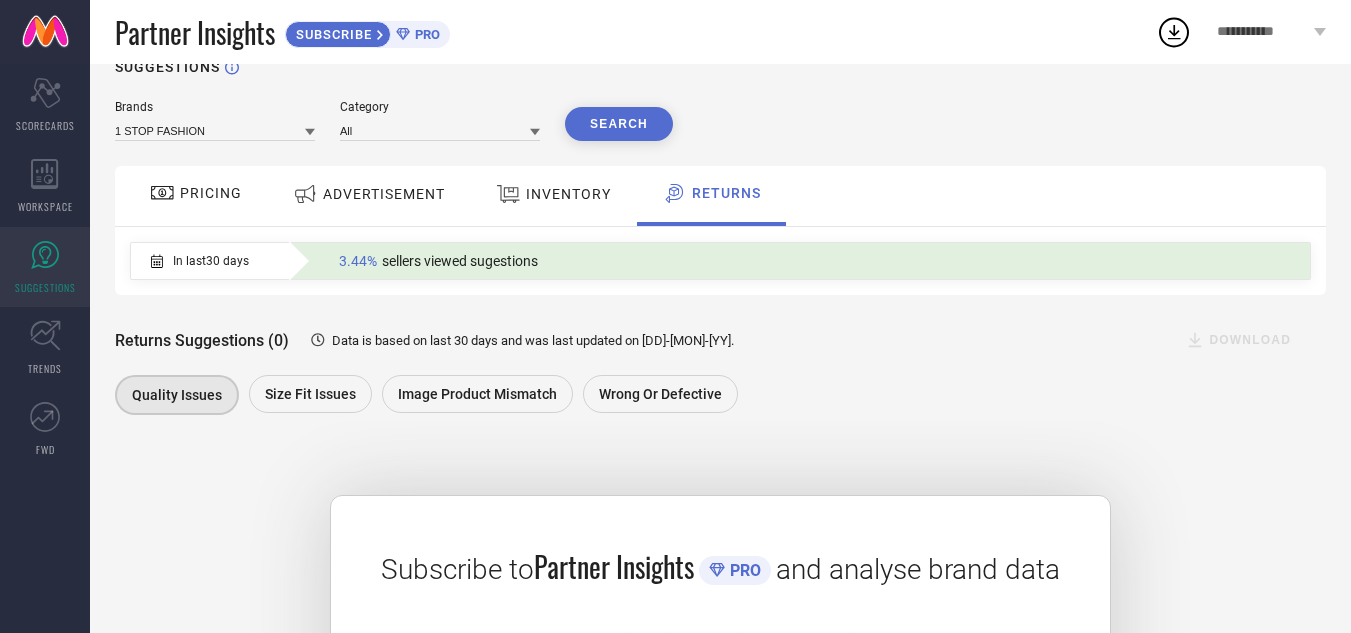 scroll, scrollTop: 0, scrollLeft: 0, axis: both 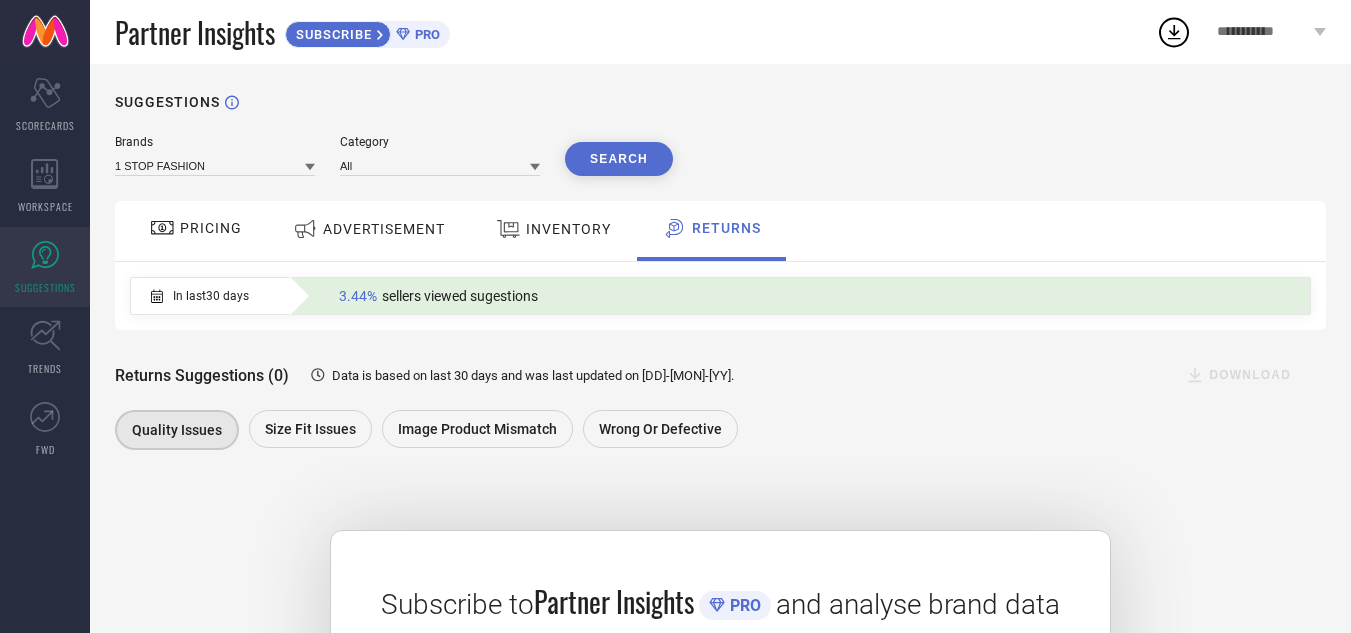 click on "ADVERTISEMENT" at bounding box center (384, 229) 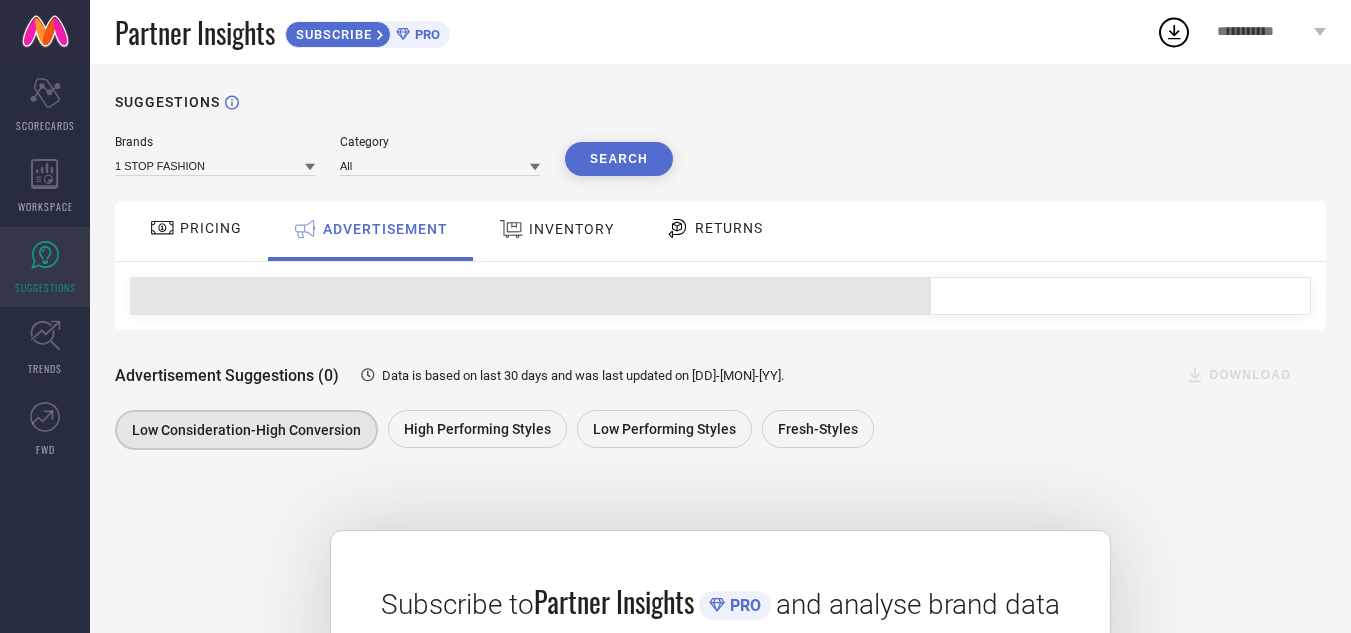 click on "PRICING" at bounding box center [196, 228] 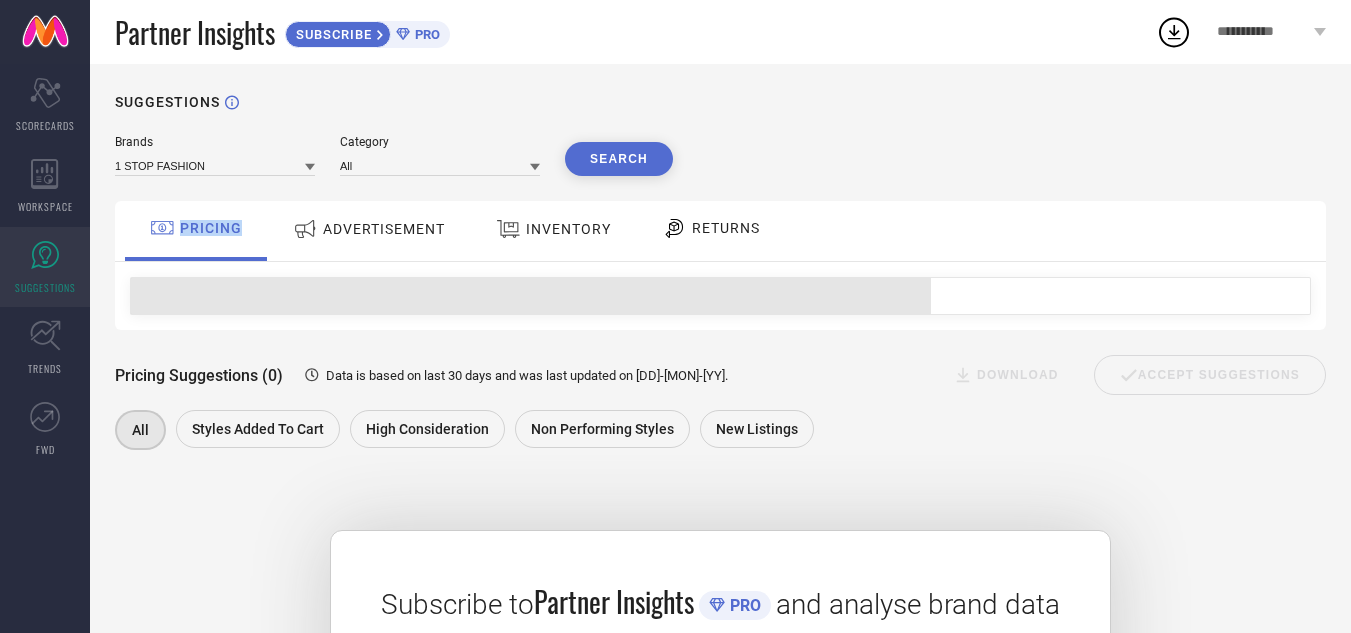 click on "PRICING" at bounding box center [196, 228] 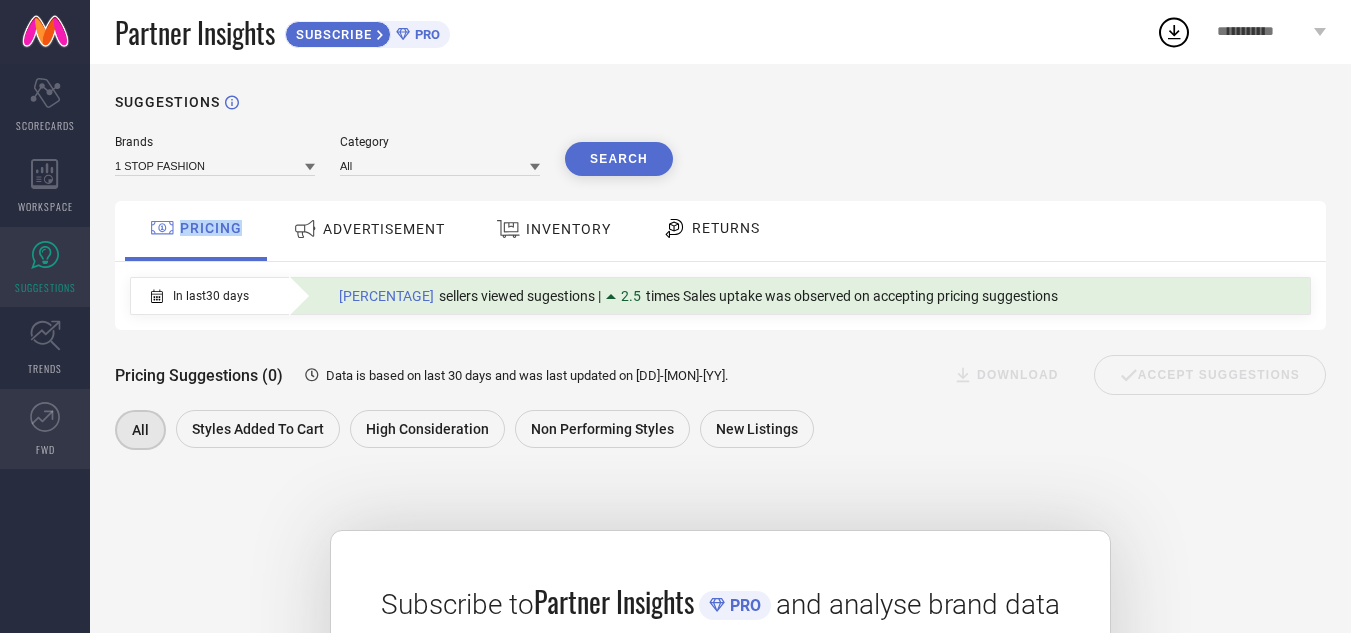 click on "FWD" at bounding box center (45, 429) 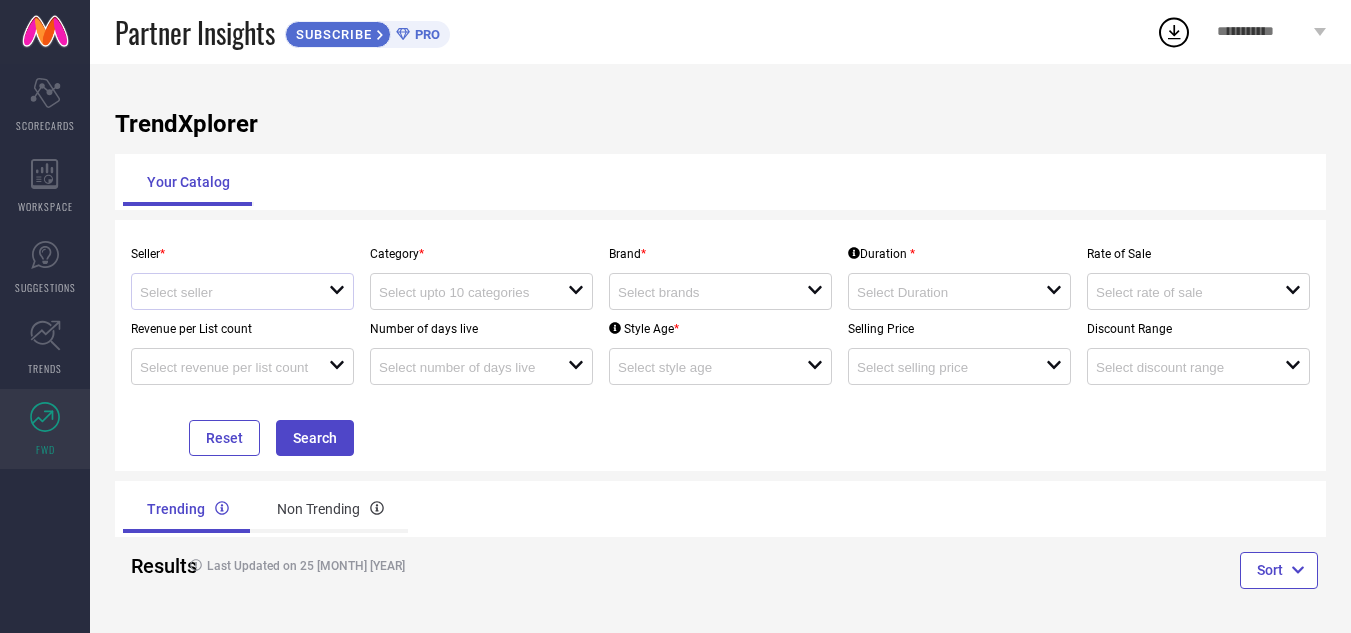click at bounding box center (234, 291) 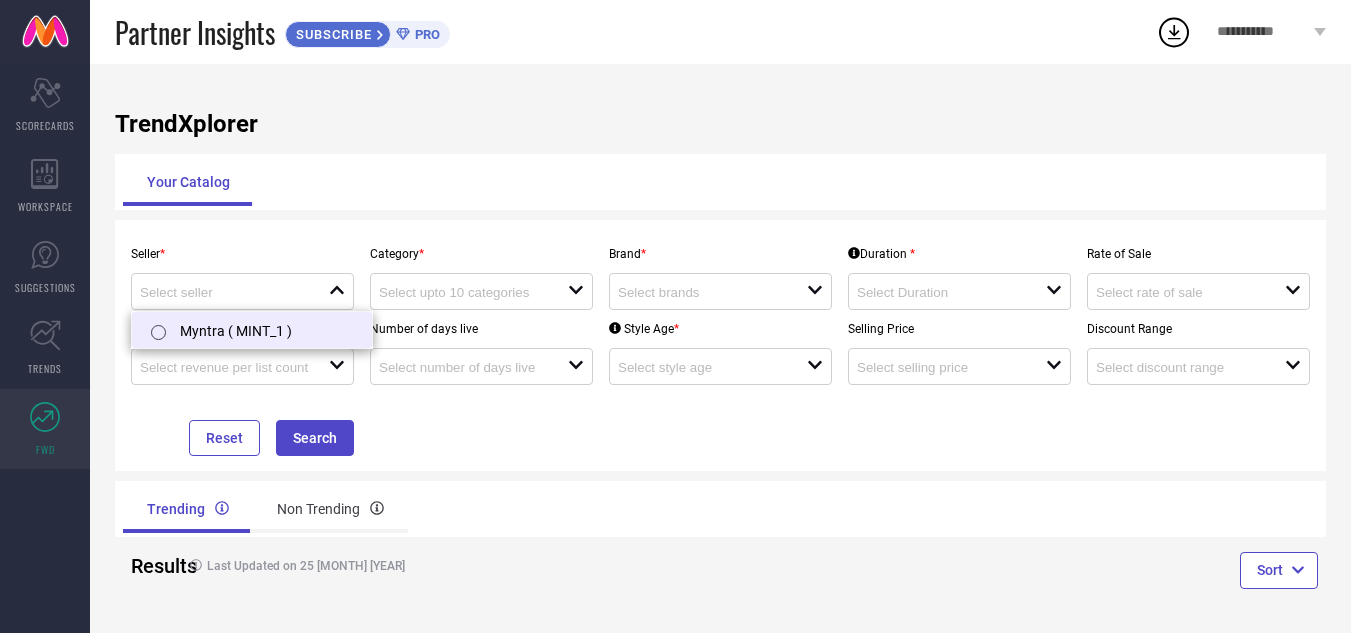 click on "Myntra ( MINT_1 )" at bounding box center (252, 330) 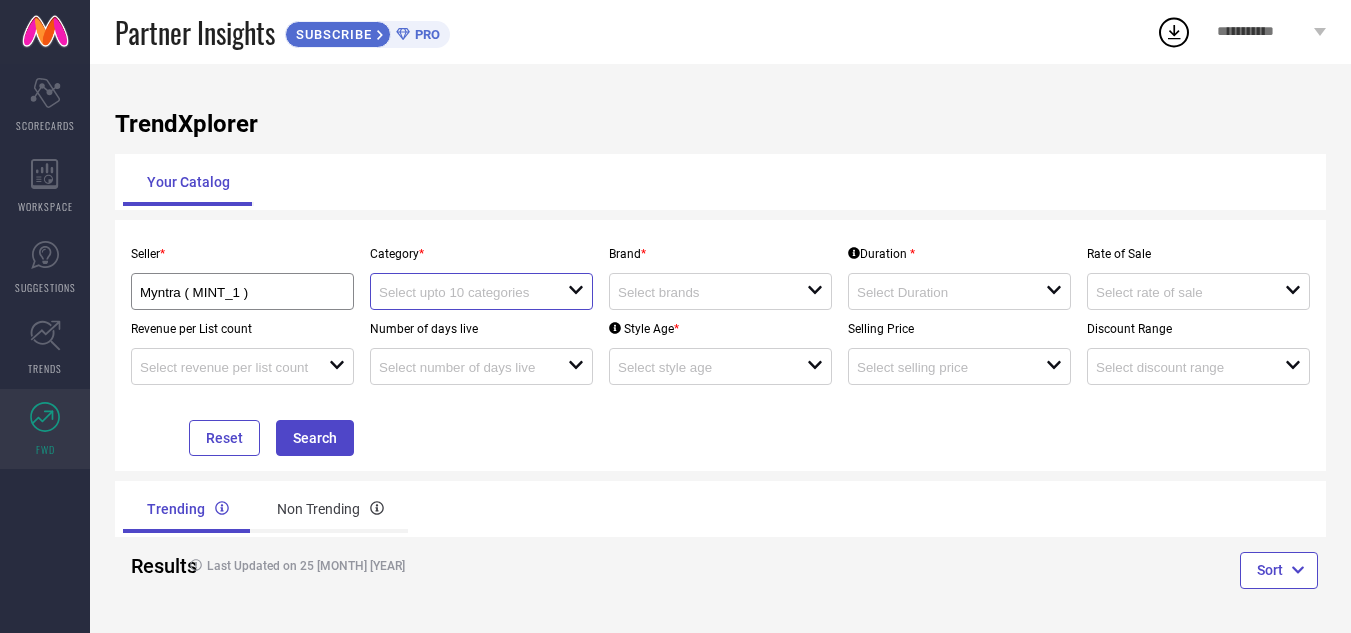 click at bounding box center (464, 292) 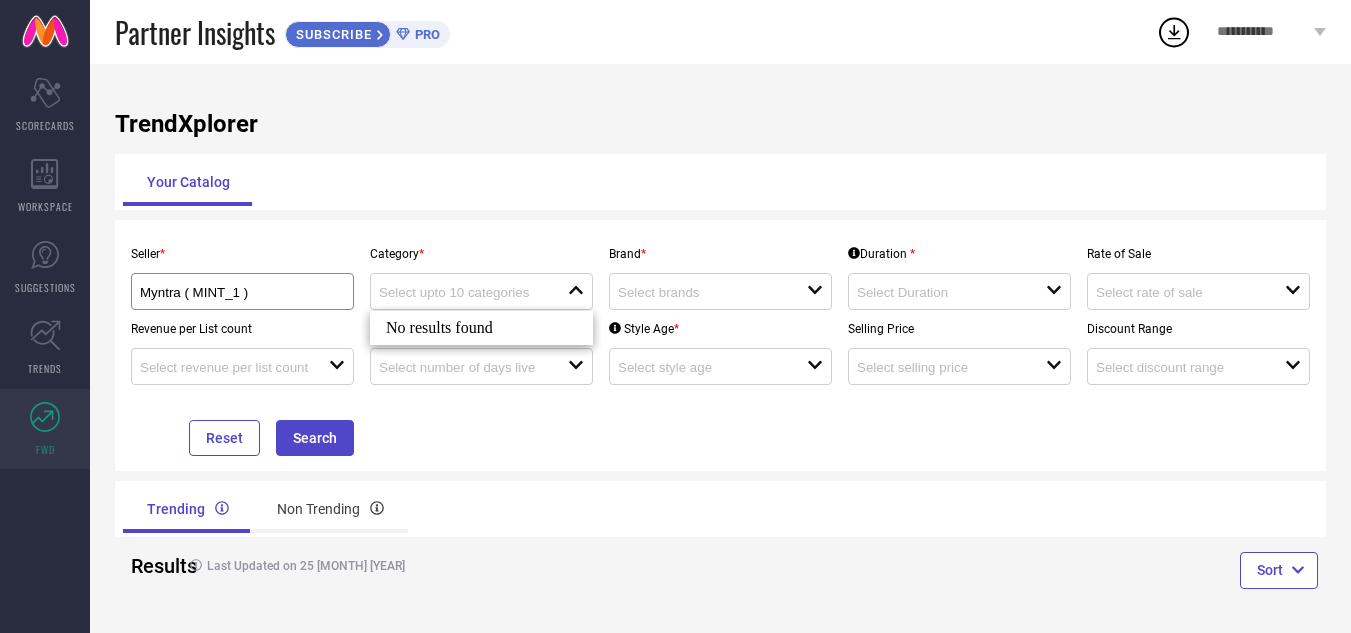 click on "Seller  * Myntra ( MINT_1 ) Category  * close Brand  * open  Duration   * open Rate of Sale open Revenue per List count open Number of days live open   Style Age * open Selling Price open Discount Range open Reset Search" at bounding box center (720, 345) 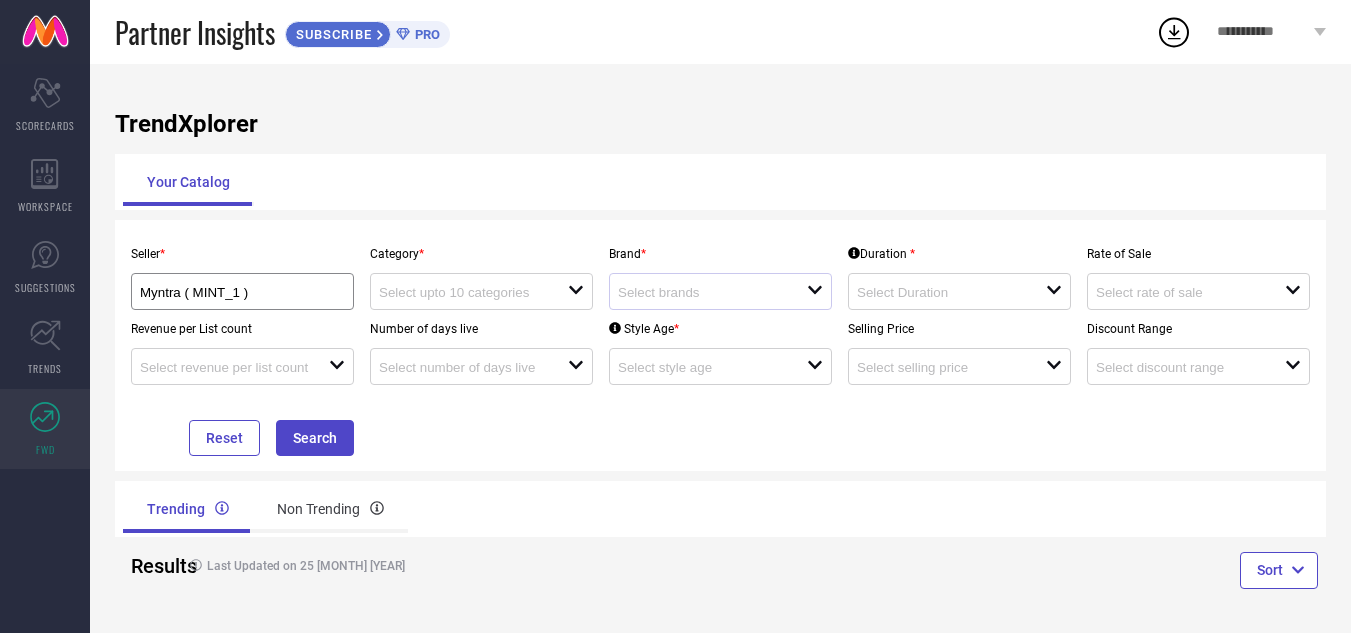 click on "open" at bounding box center [720, 291] 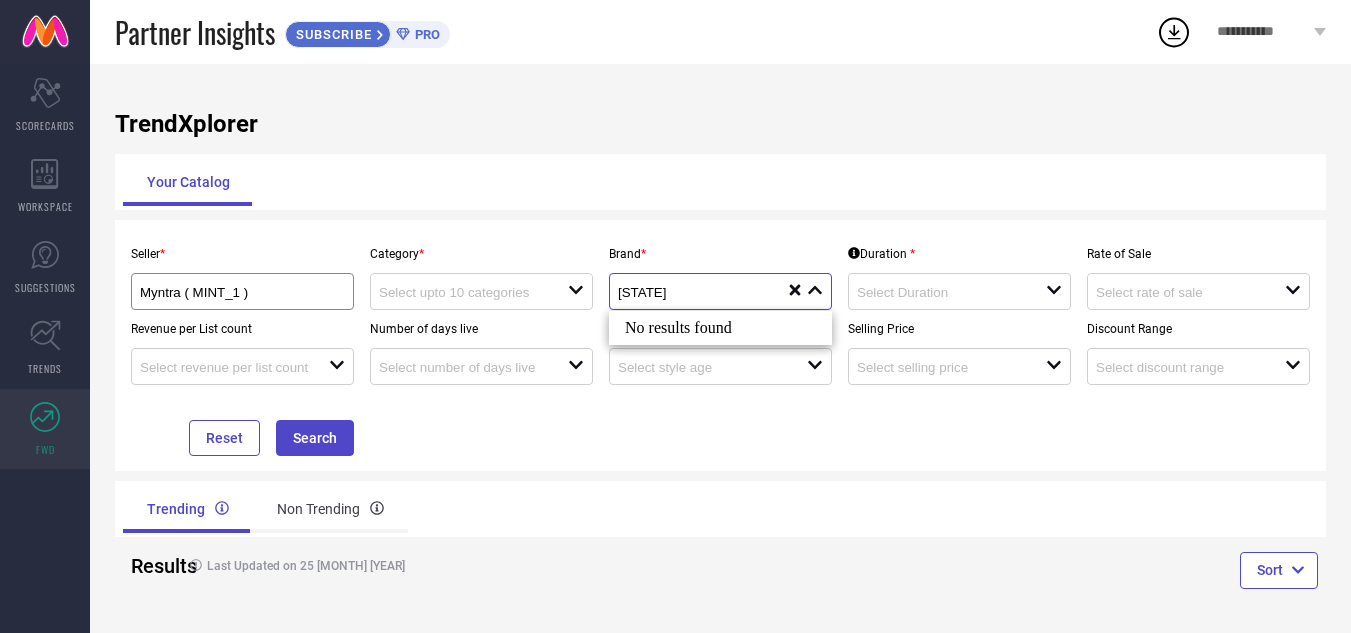 type on "N" 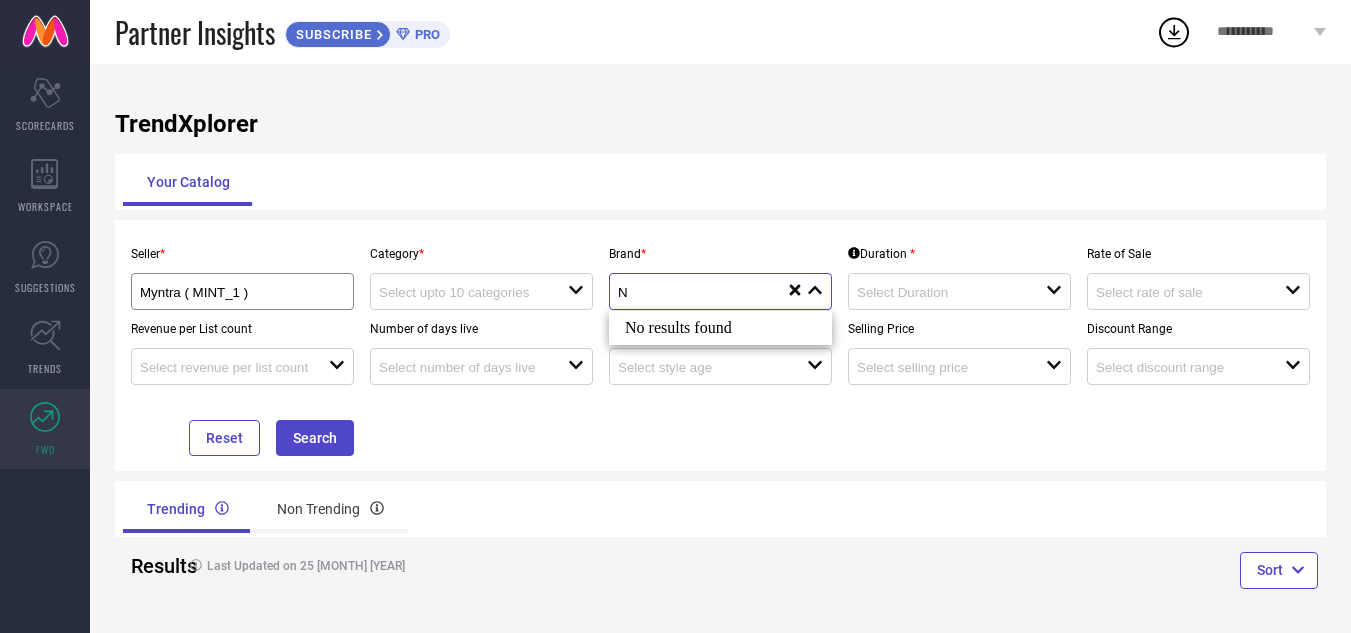 type 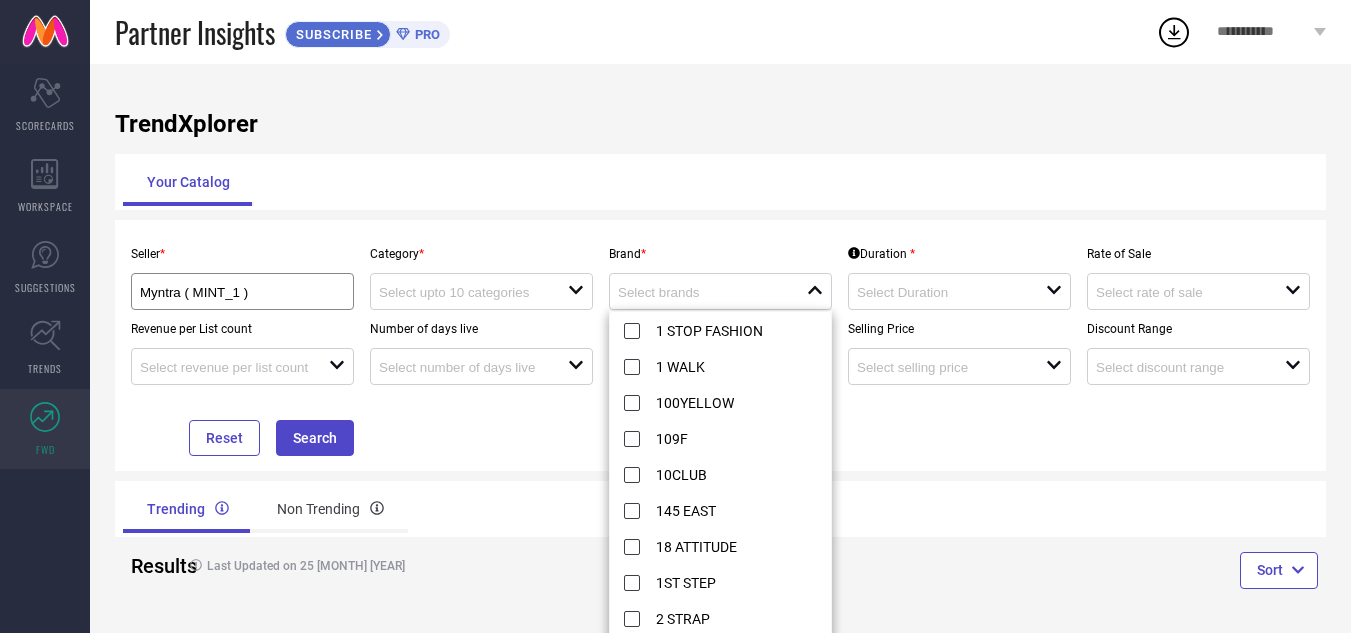 click on "Your Catalog" at bounding box center (720, 182) 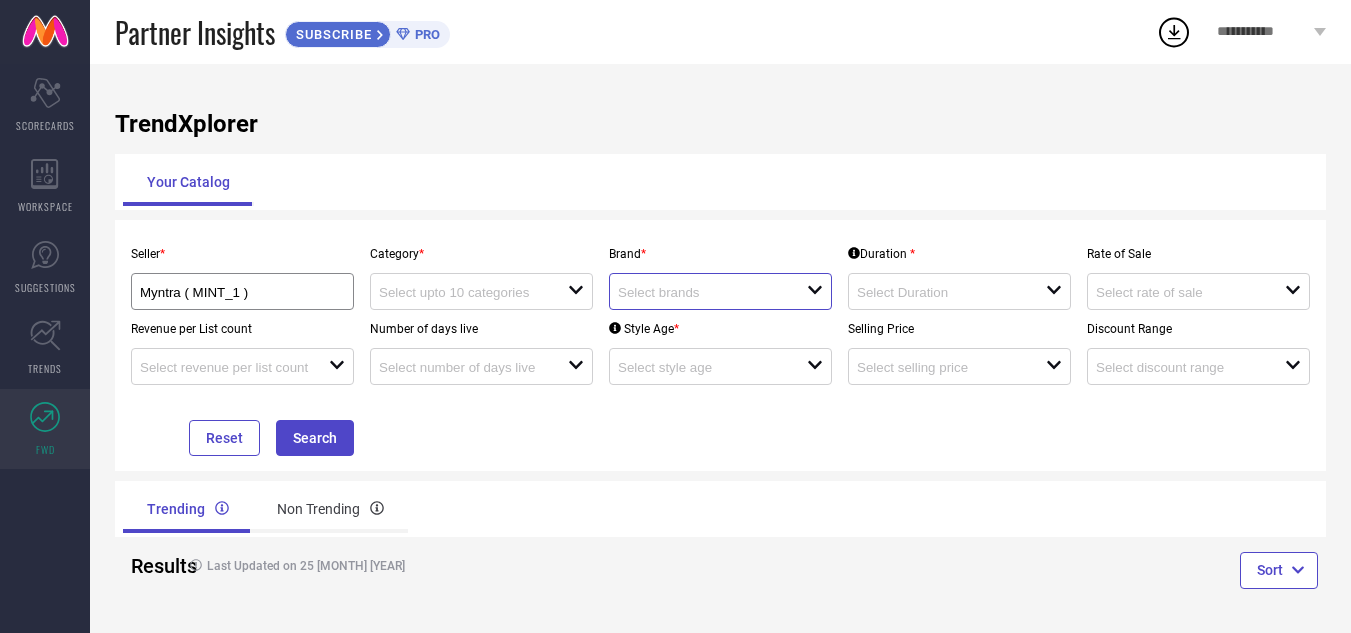 click at bounding box center (703, 292) 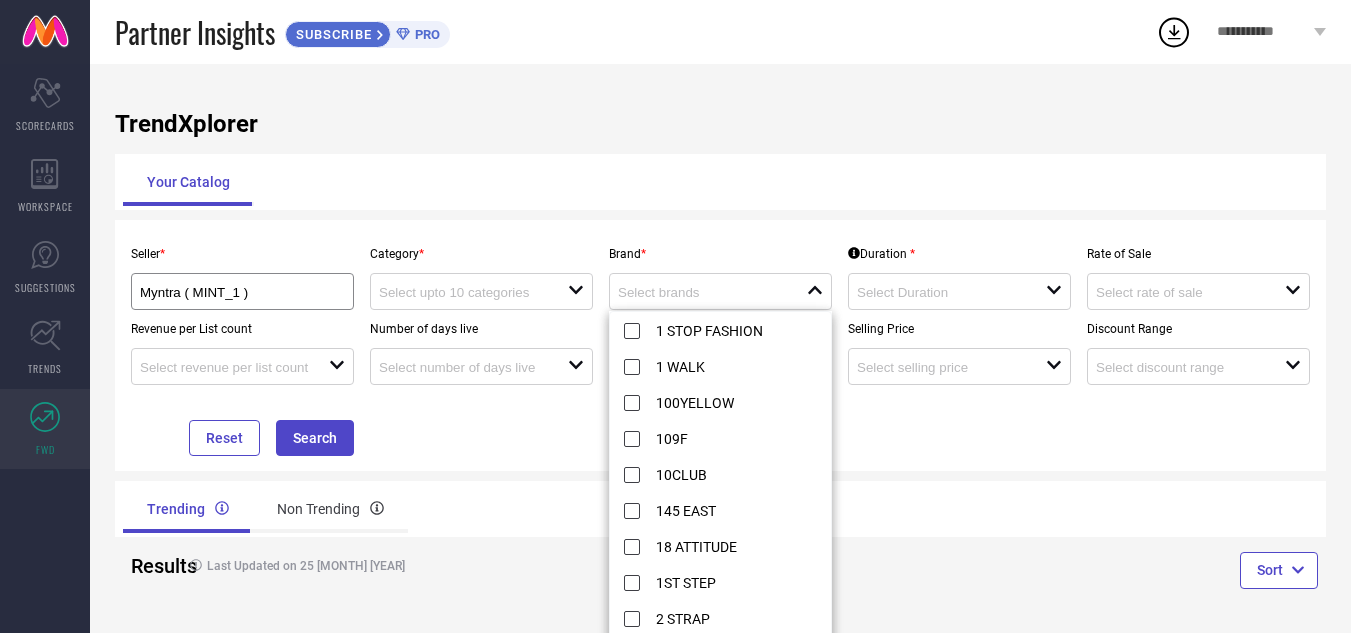 click on "Your Catalog" at bounding box center [720, 182] 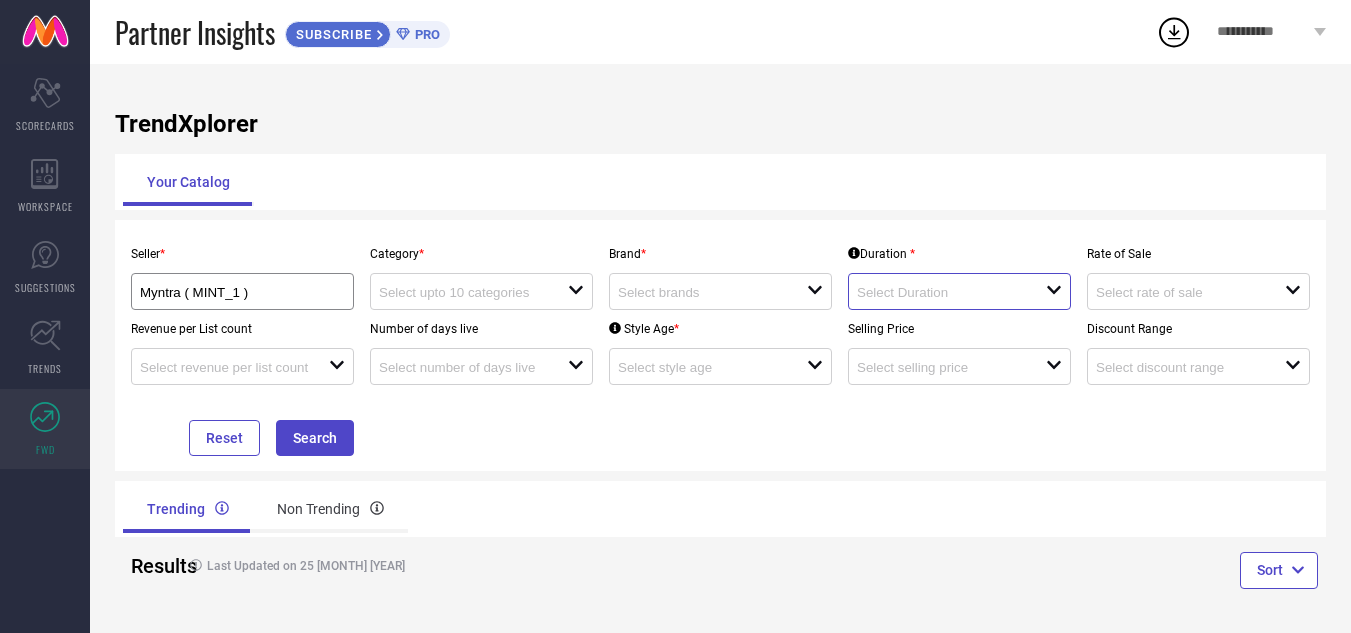 click at bounding box center [942, 292] 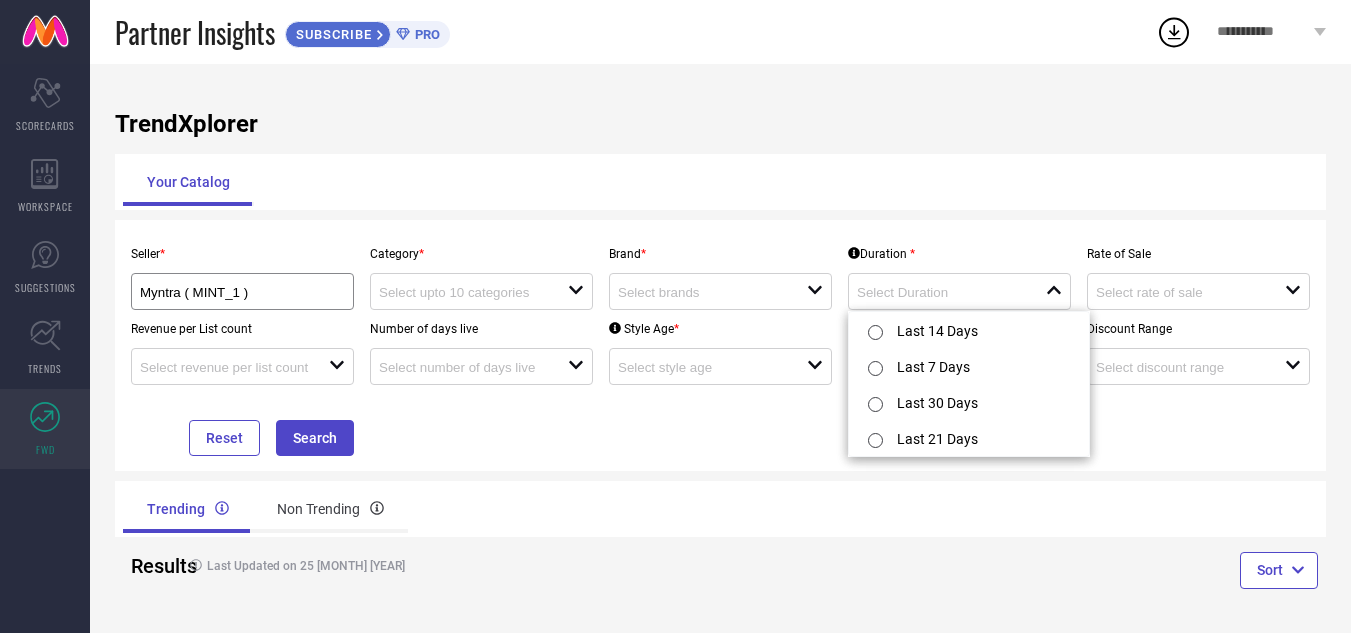 click on "TrendXplorer Your Catalog Seller  * [BRAND] ( MINT_1 ) Category  * open Brand  * open  Duration   * close Rate of Sale open Revenue per List count open Number of days live open   Style Age * open Selling Price open Discount Range open Reset Search Trending Non Trending Results  Last Updated on 25 [MONTH] [YEAR]     Sort" at bounding box center (720, 352) 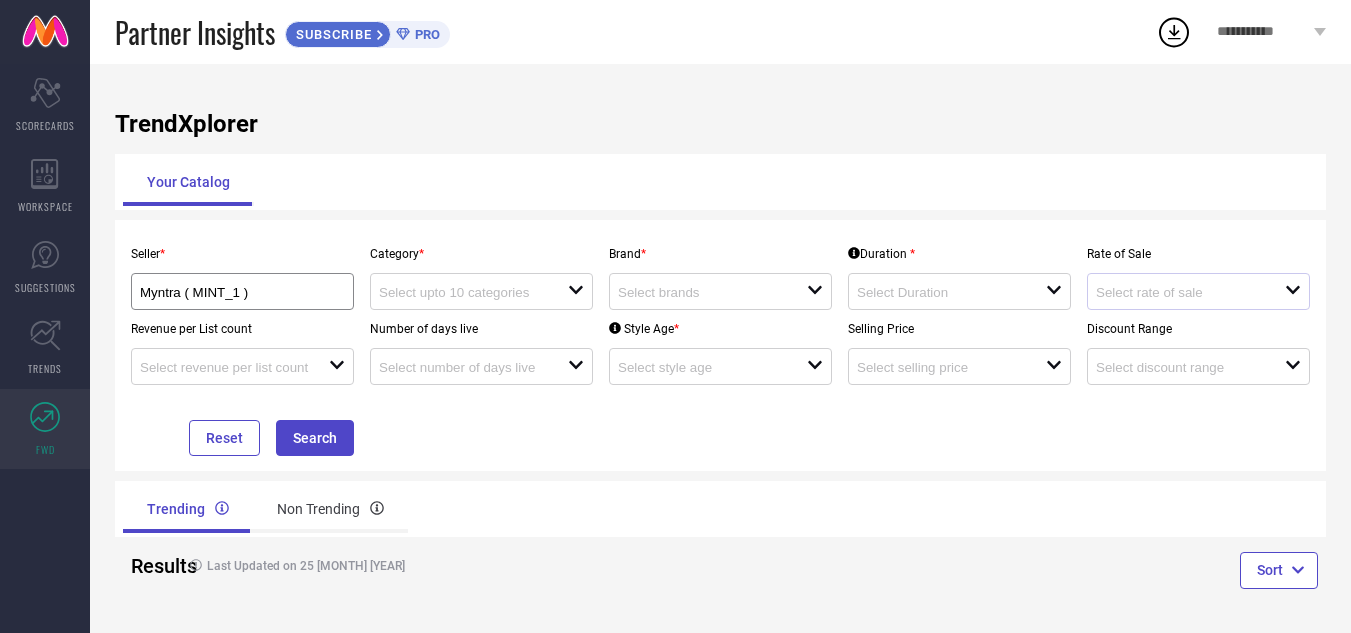 click on "open" at bounding box center (1198, 291) 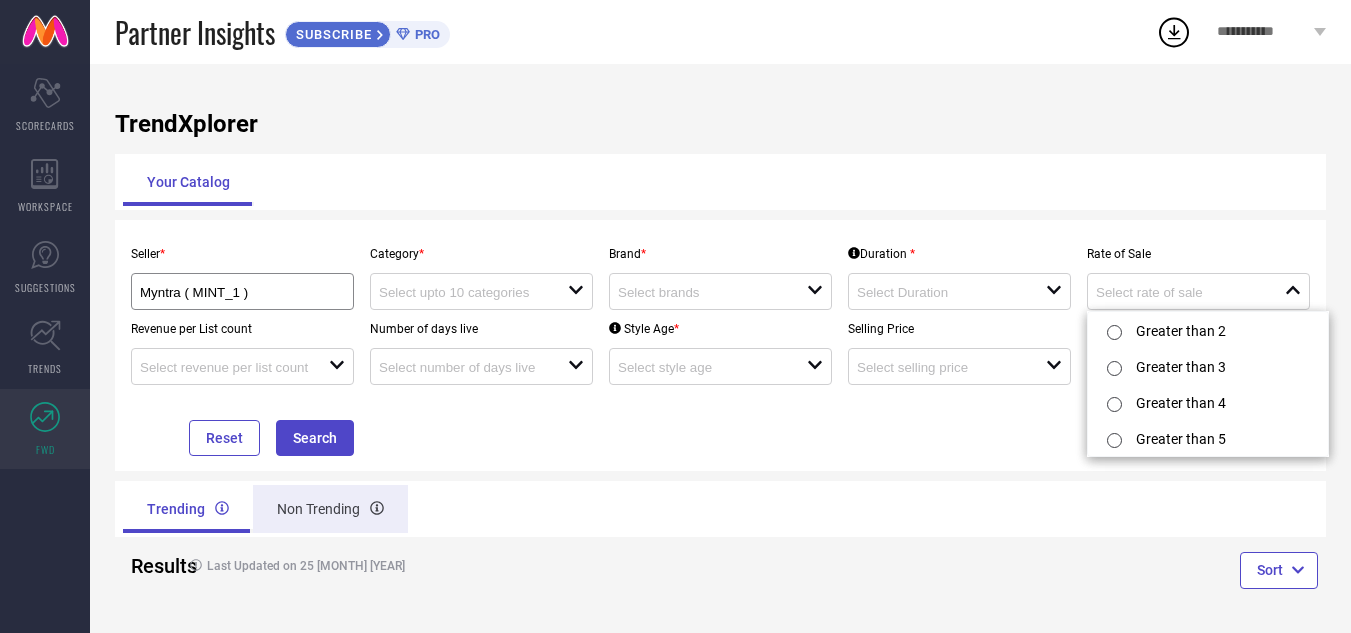 click on "Non Trending" at bounding box center (330, 509) 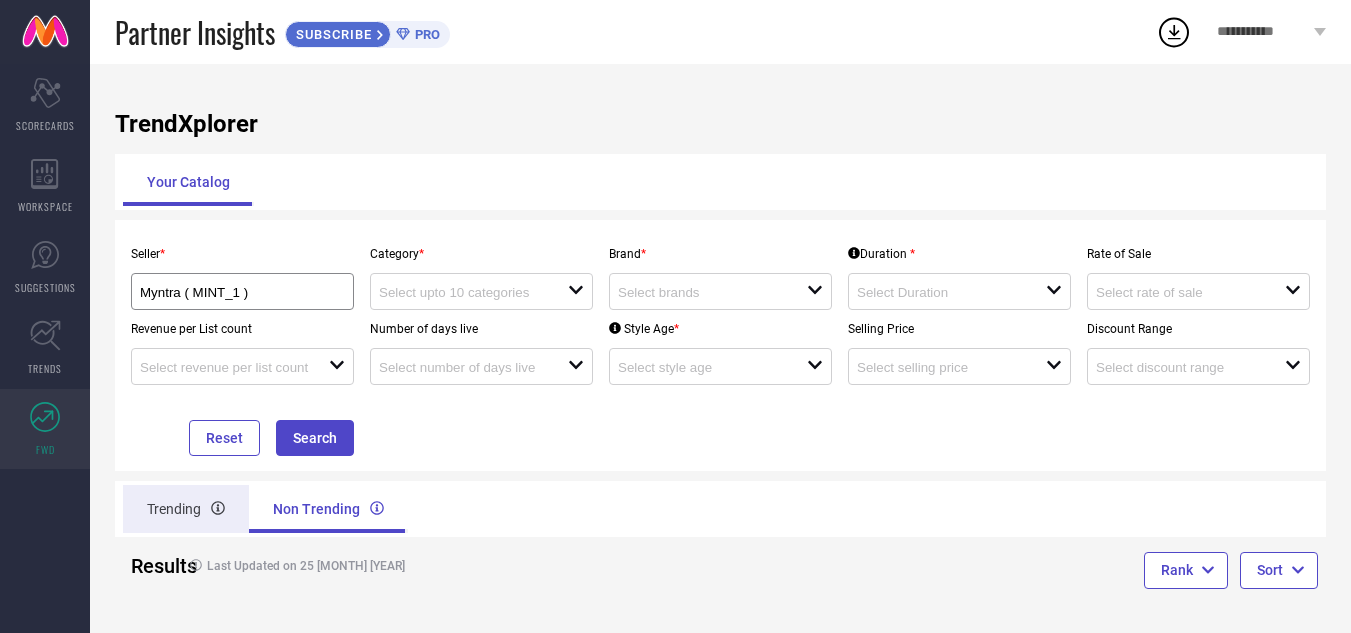 click on "Trending" at bounding box center [186, 509] 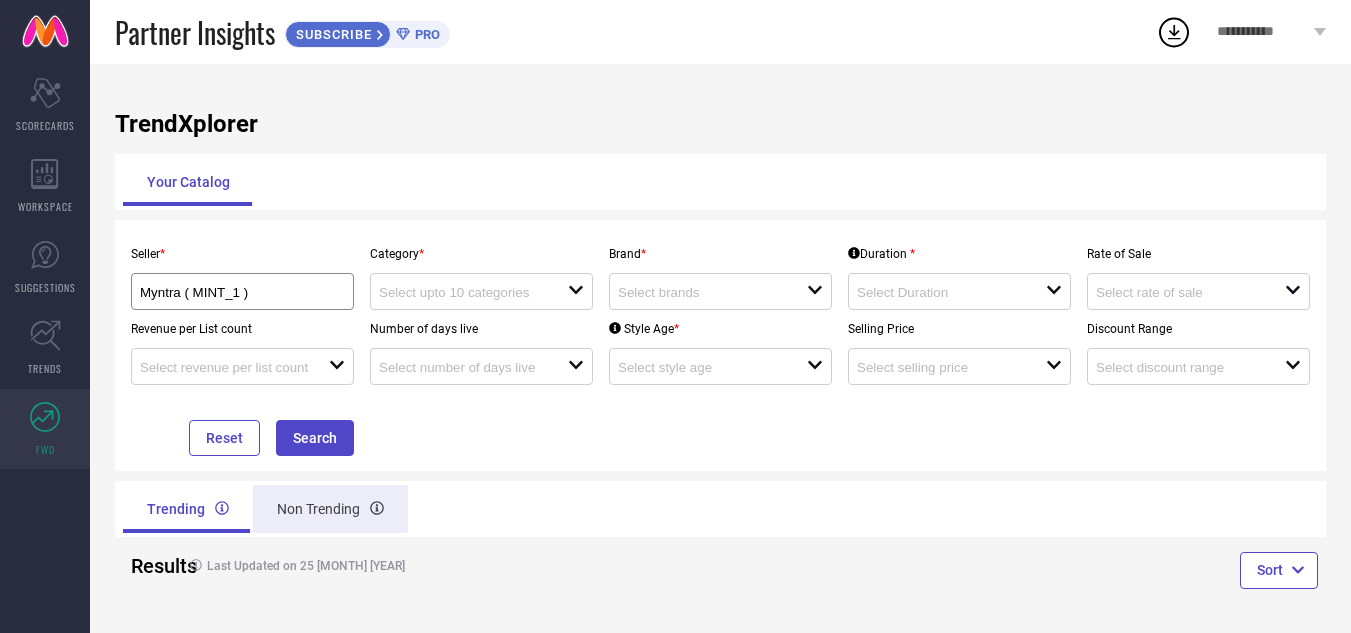 click on "Non Trending" at bounding box center (330, 509) 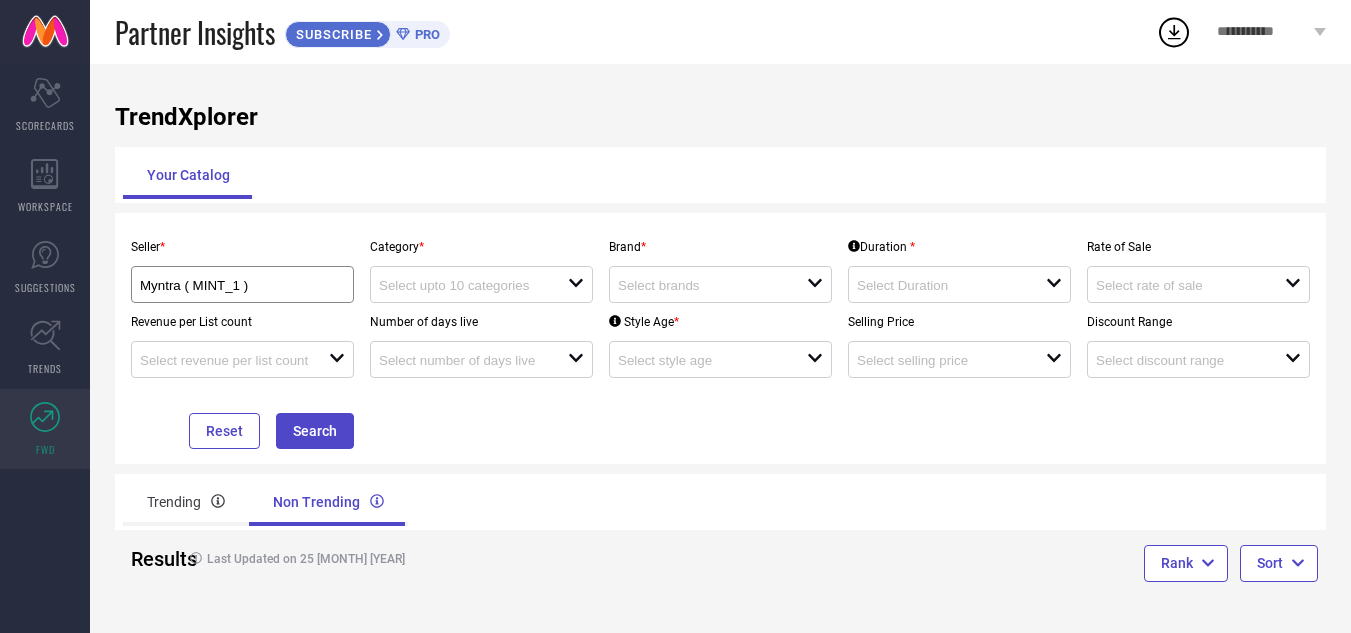 scroll, scrollTop: 9, scrollLeft: 0, axis: vertical 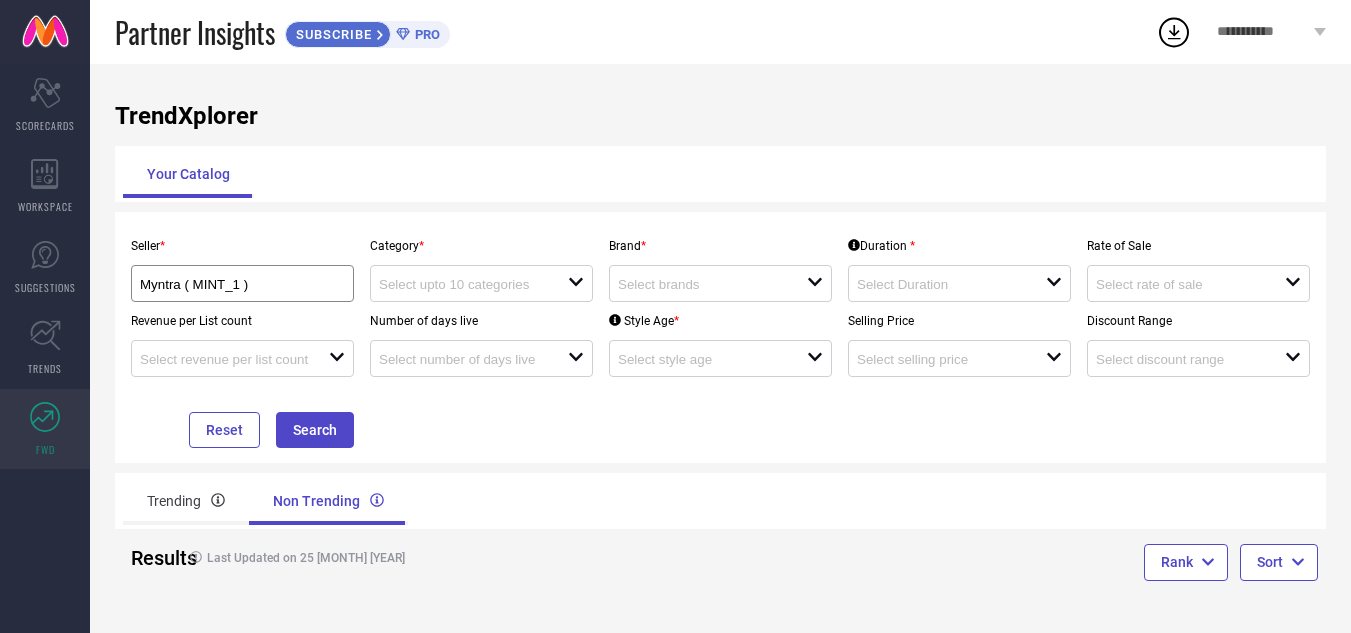 click on "Seller  * [BRAND] ( MINT_1 ) Category  * open Brand  * open  Duration   * open Rate of Sale open Revenue per List count open Number of days live open   Style Age * open Selling Price open Discount Range open Reset Search" at bounding box center (720, 337) 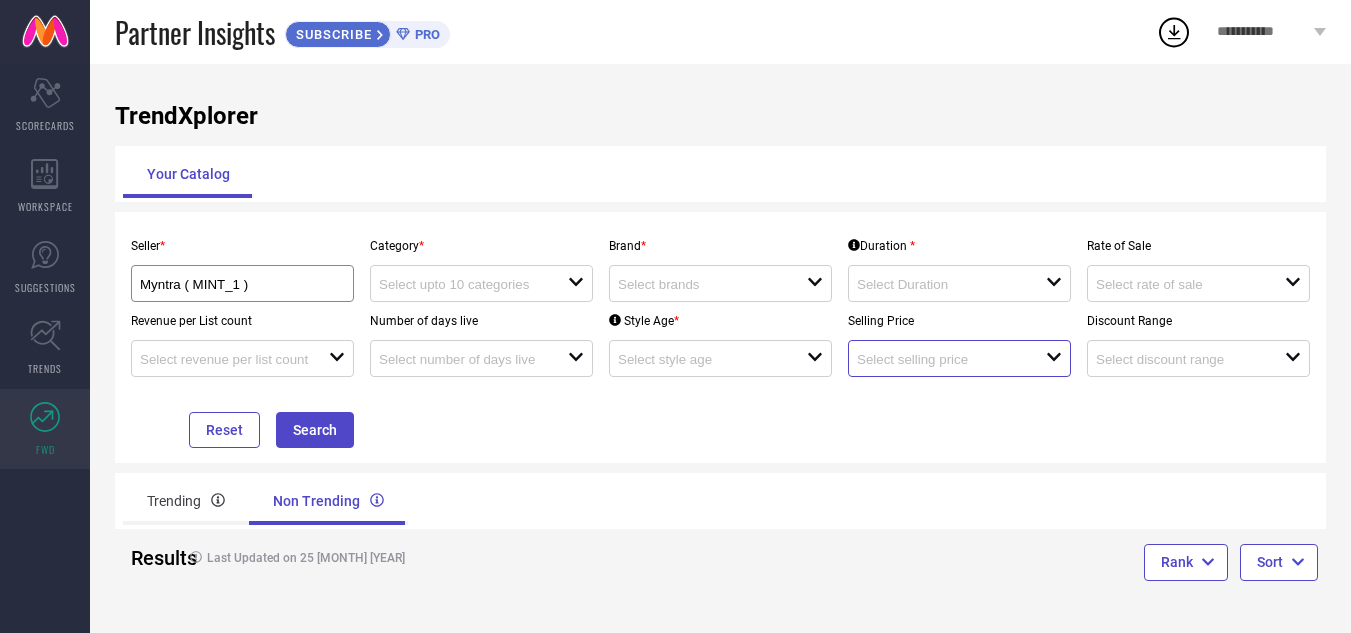 click at bounding box center [942, 359] 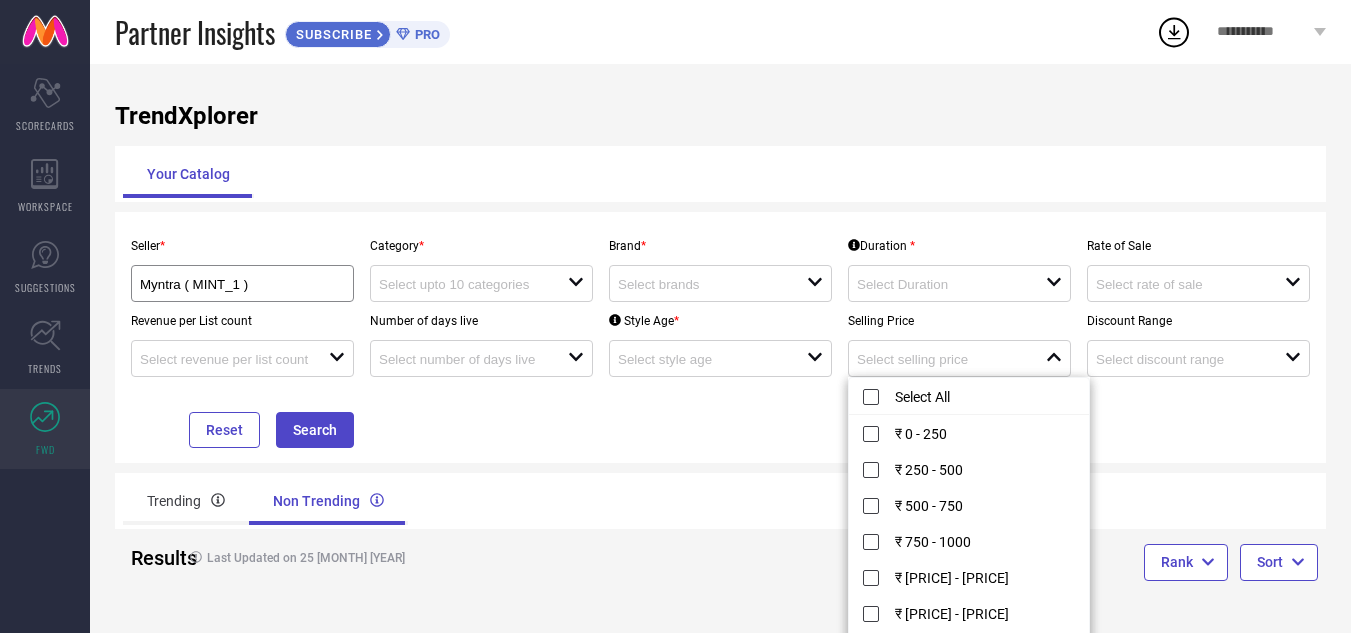 click on "Seller  * [BRAND] ( MINT_1 ) Category  * open Brand  * open  Duration   * open Rate of Sale open Revenue per List count open Number of days live open   Style Age * open Selling Price close Discount Range open Reset Search" at bounding box center [720, 337] 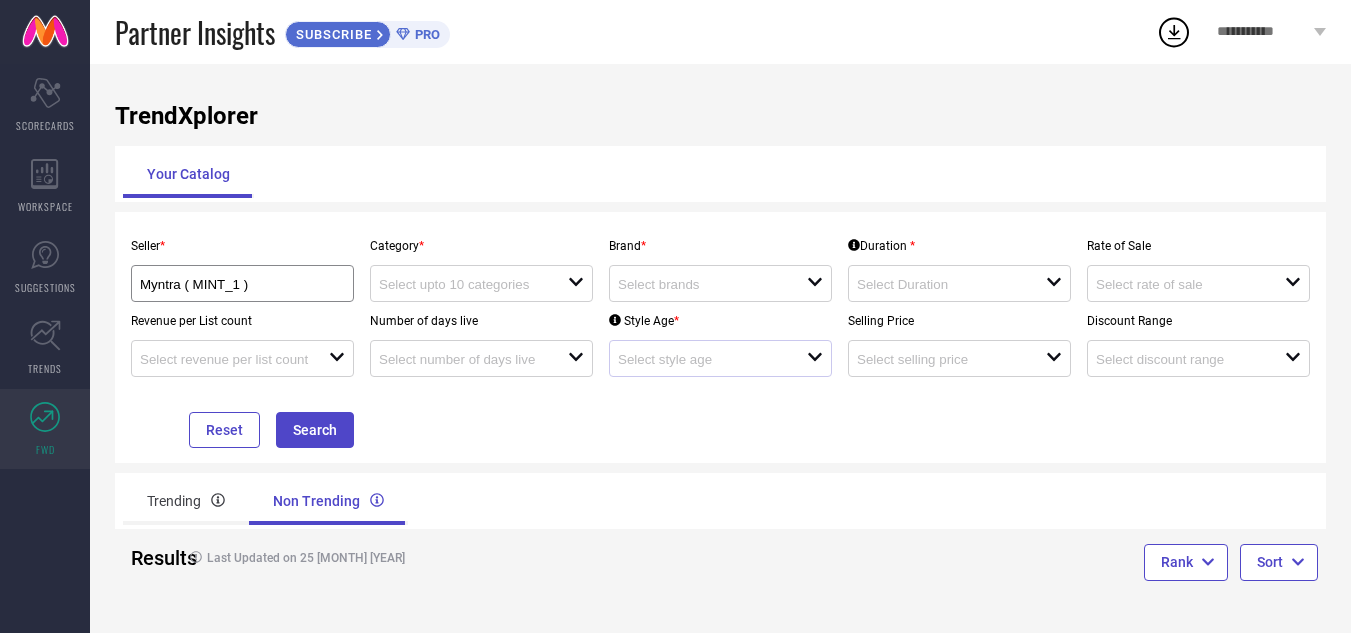 click on "open" at bounding box center [720, 358] 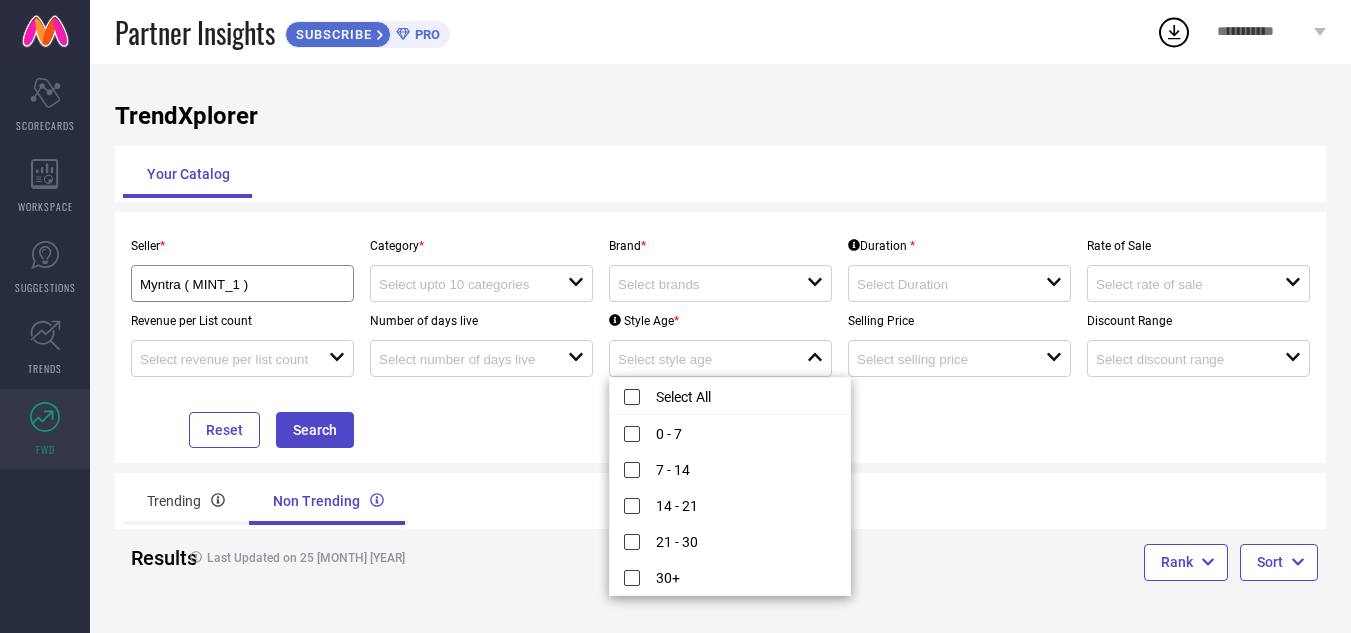 click on "Trending Non Trending" at bounding box center [720, 501] 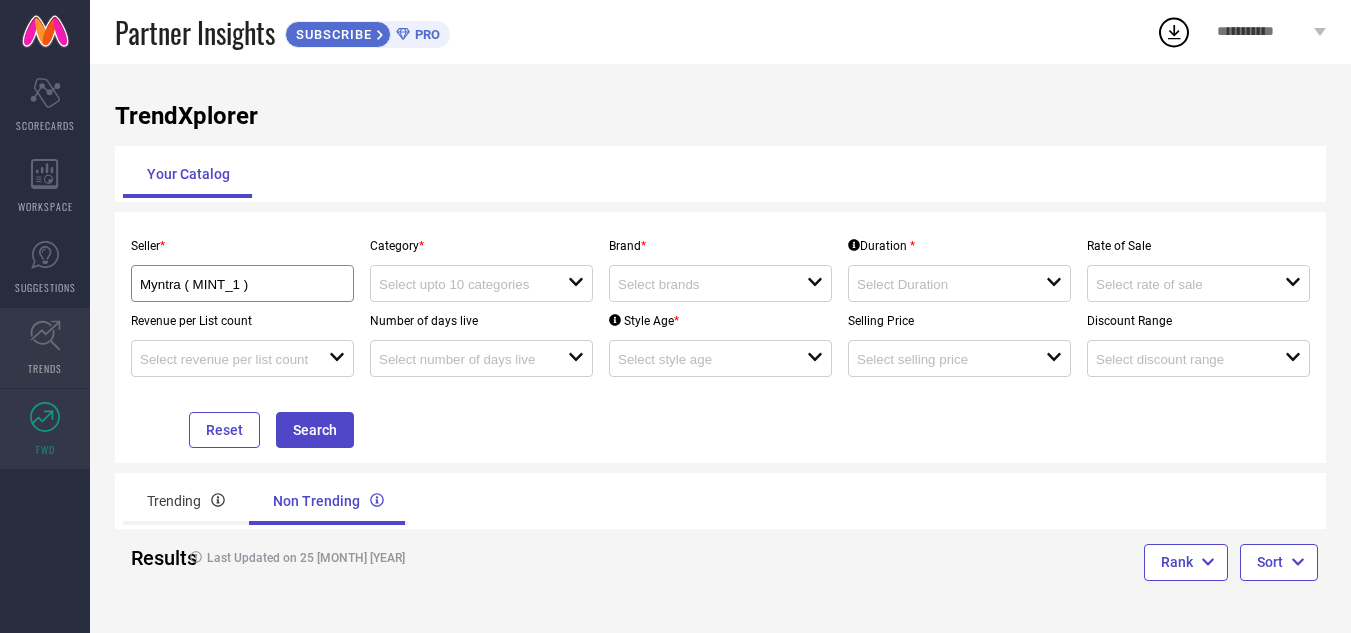 click on "TRENDS" at bounding box center (45, 348) 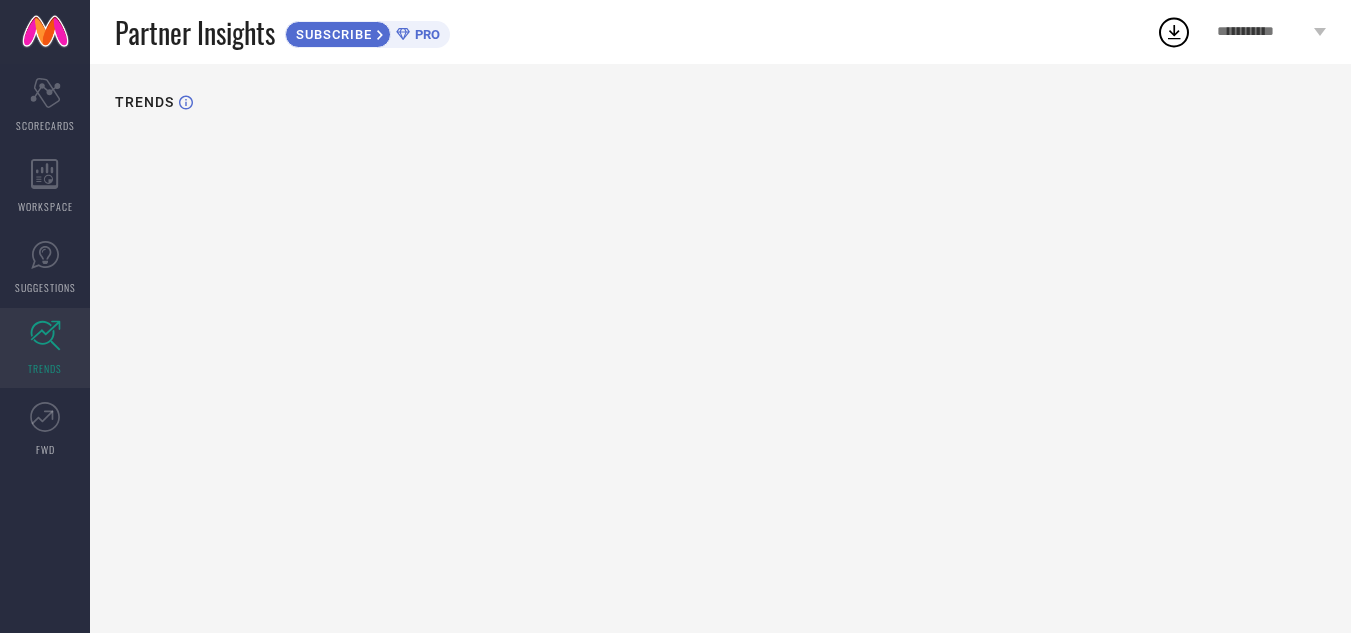 scroll, scrollTop: 0, scrollLeft: 0, axis: both 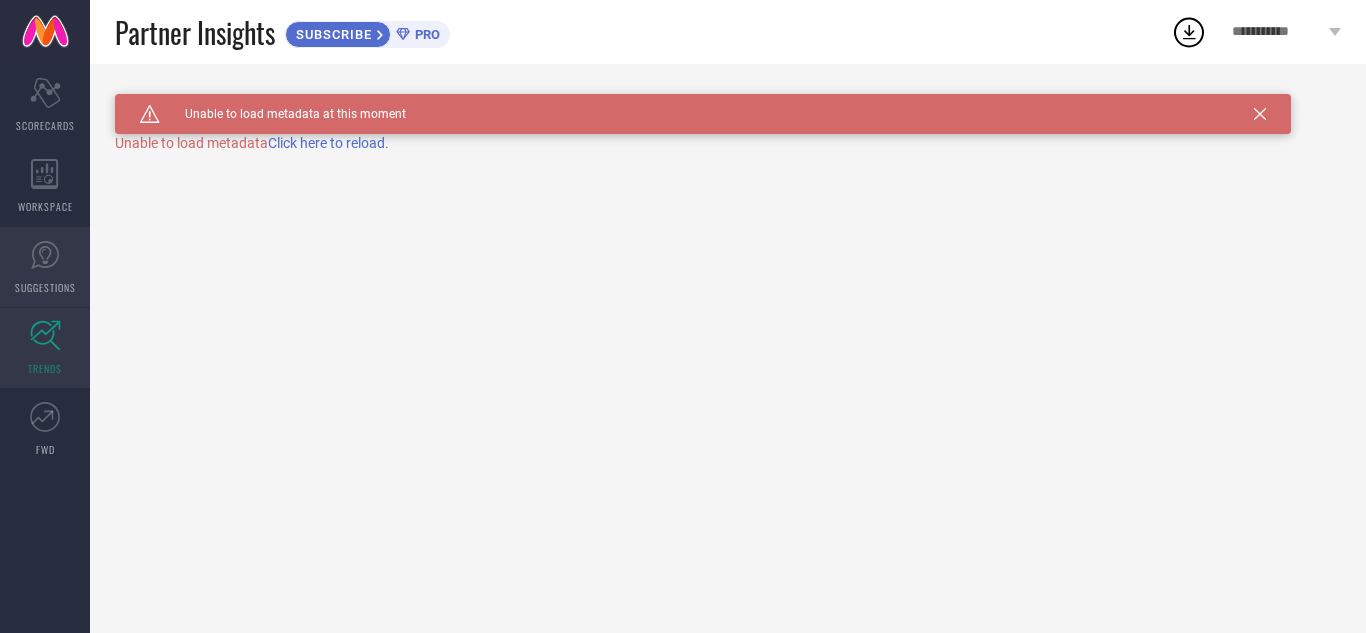click 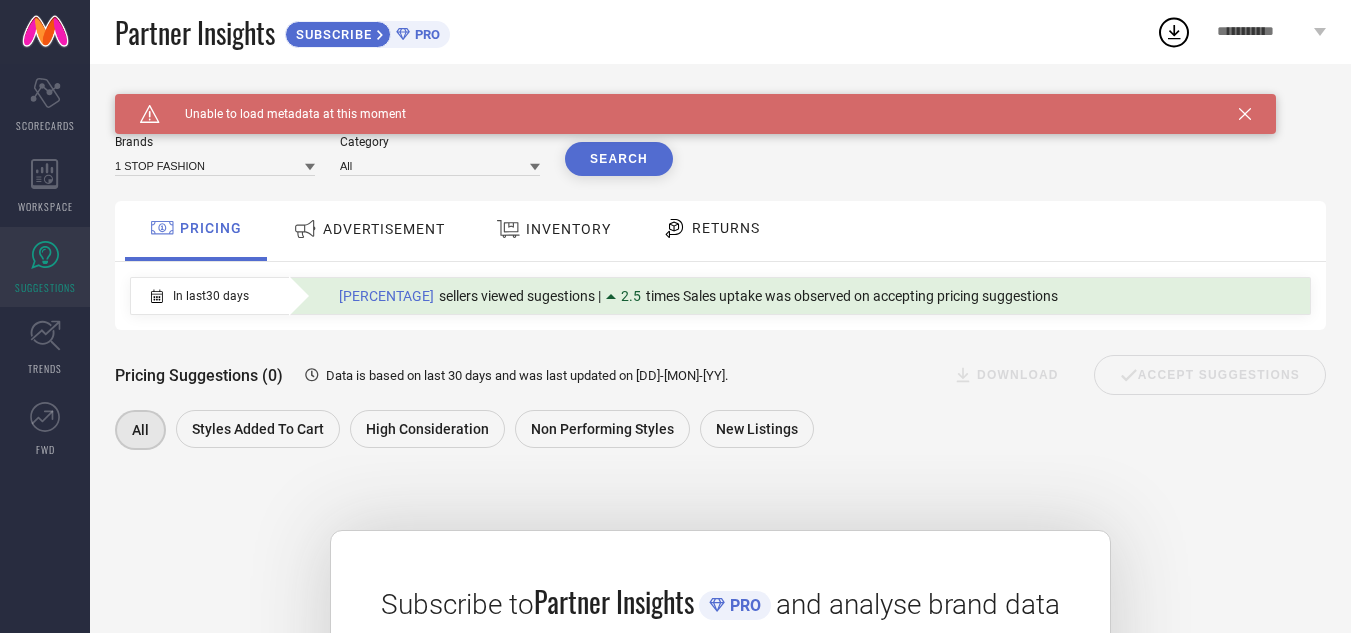 click on "ADVERTISEMENT" at bounding box center [384, 229] 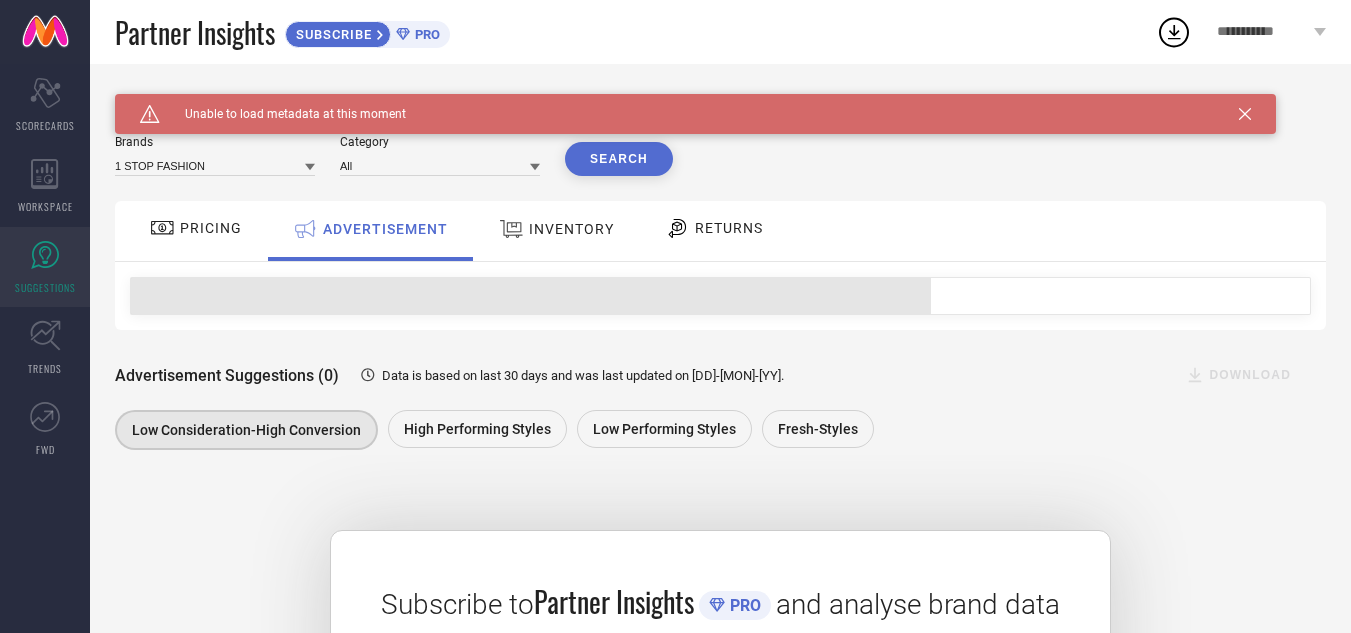 click on "INVENTORY" at bounding box center (571, 229) 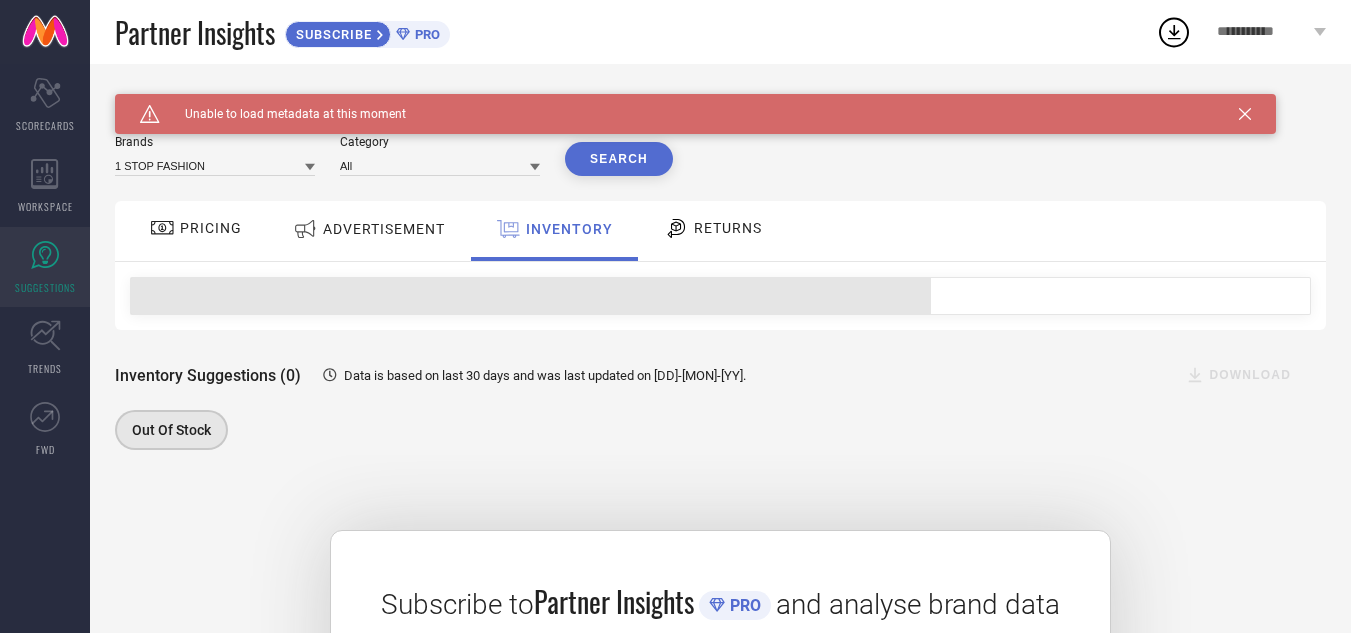 click on "RETURNS" at bounding box center (728, 228) 